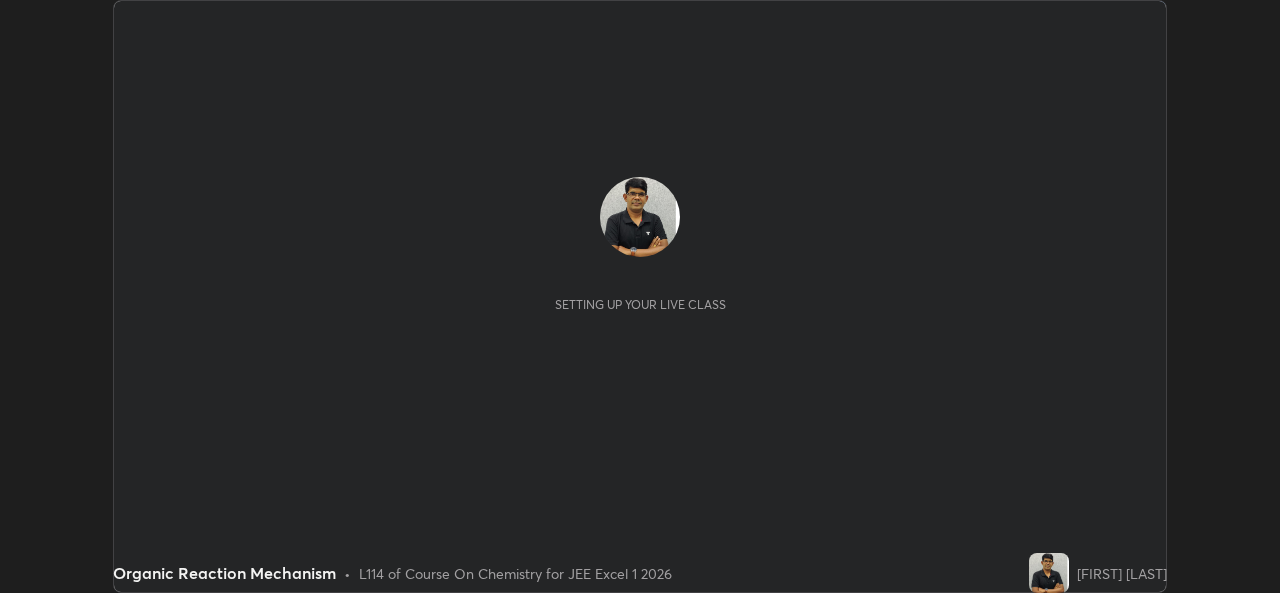 scroll, scrollTop: 0, scrollLeft: 0, axis: both 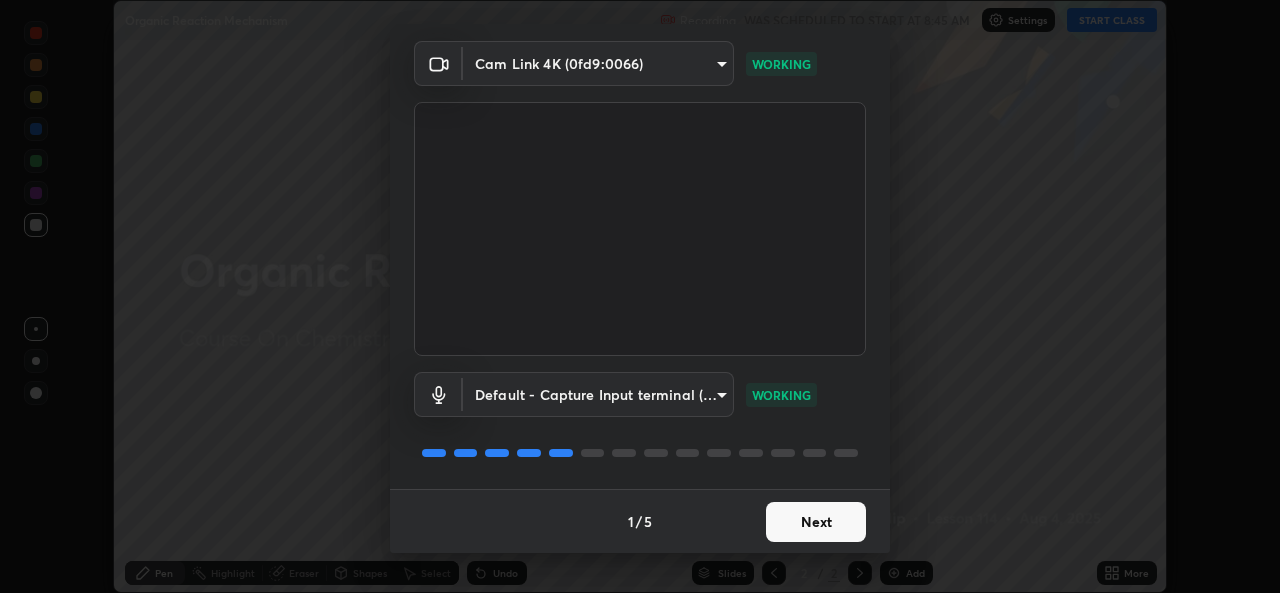 click on "Next" at bounding box center [816, 522] 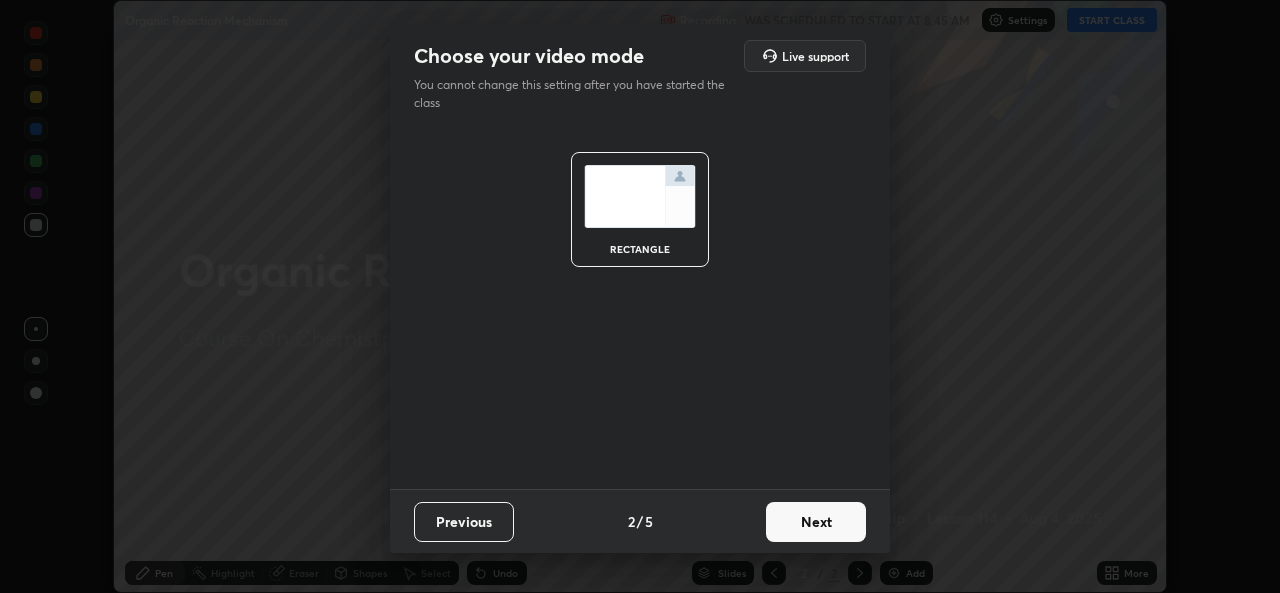 scroll, scrollTop: 0, scrollLeft: 0, axis: both 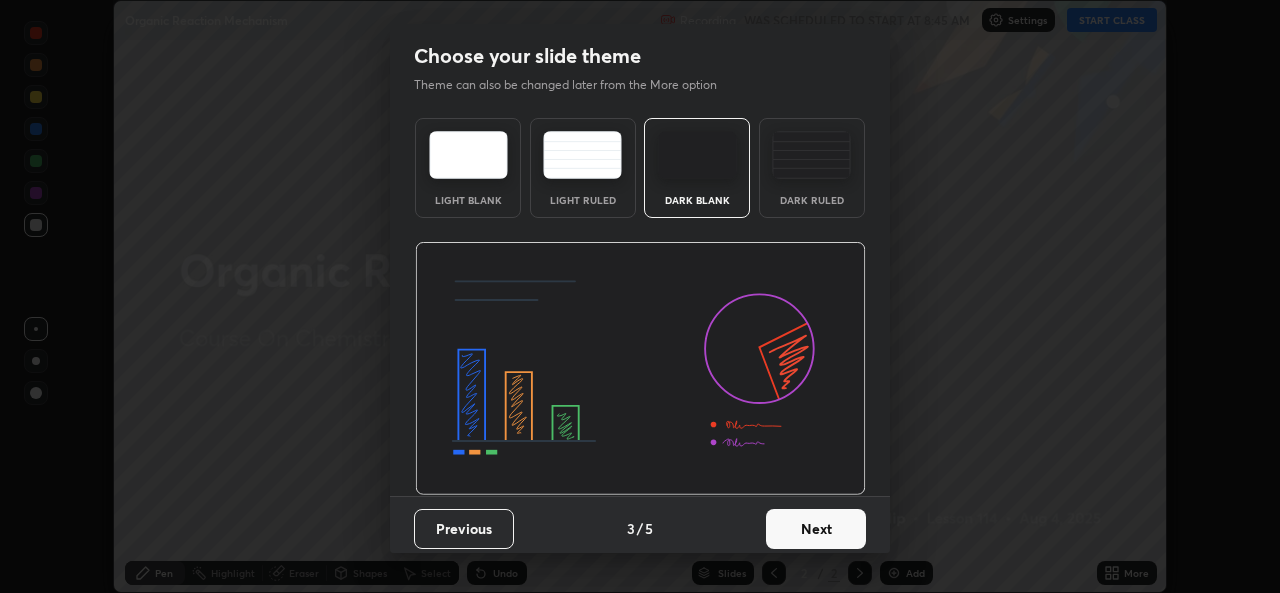 click on "Next" at bounding box center [816, 529] 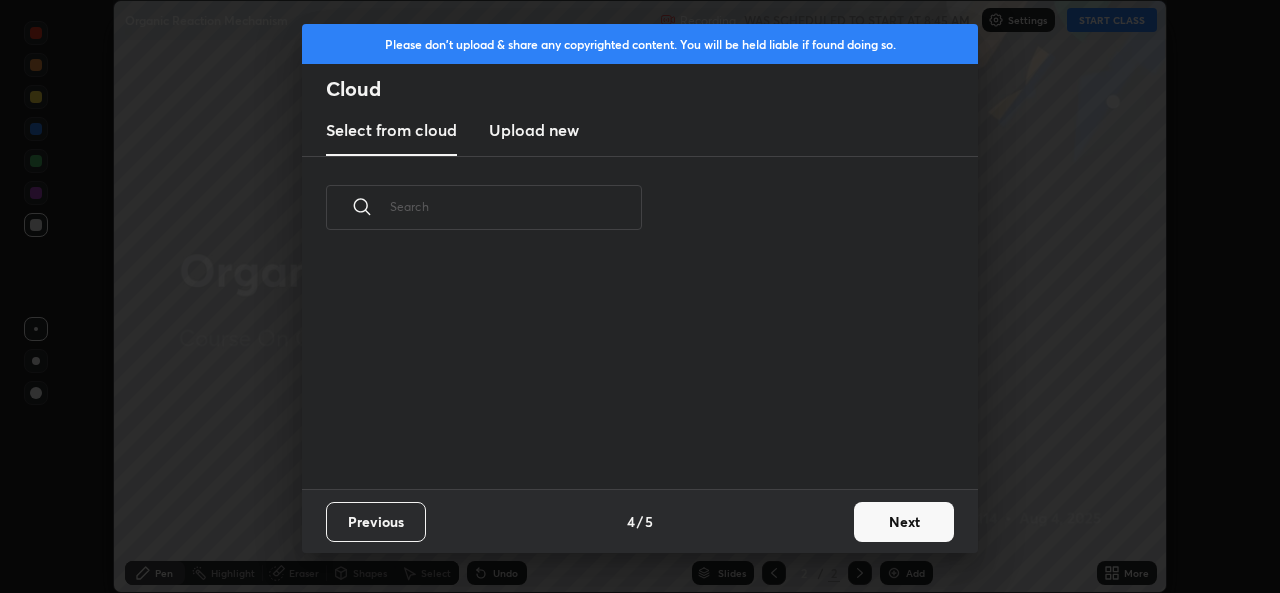 scroll, scrollTop: 7, scrollLeft: 11, axis: both 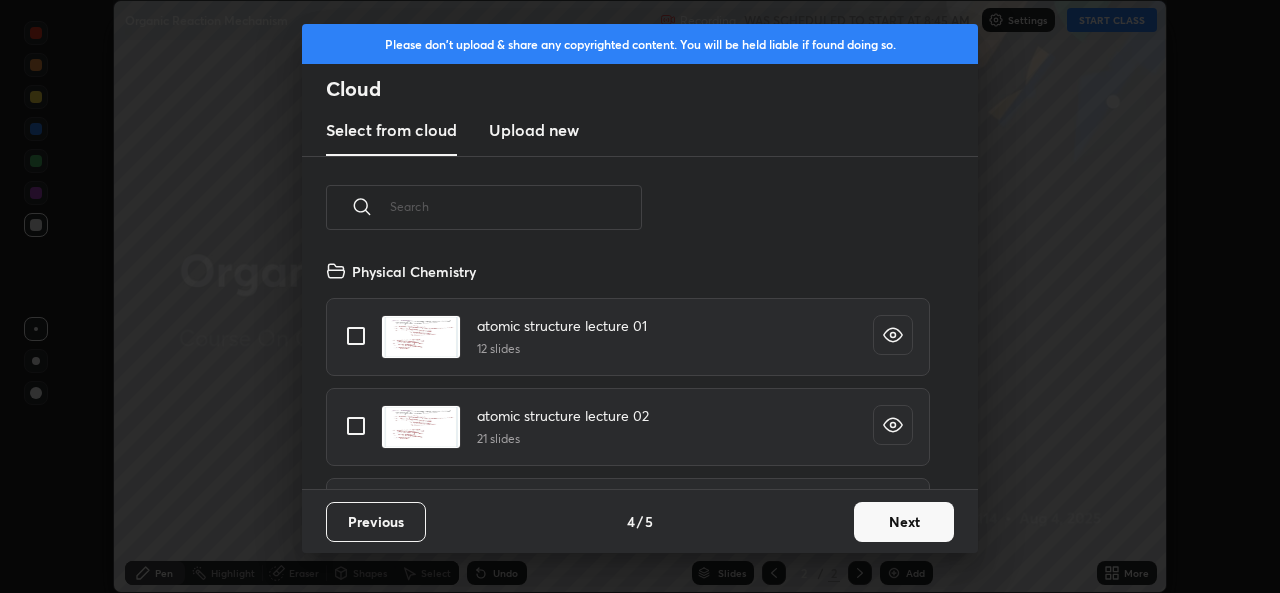 click on "Next" at bounding box center (904, 522) 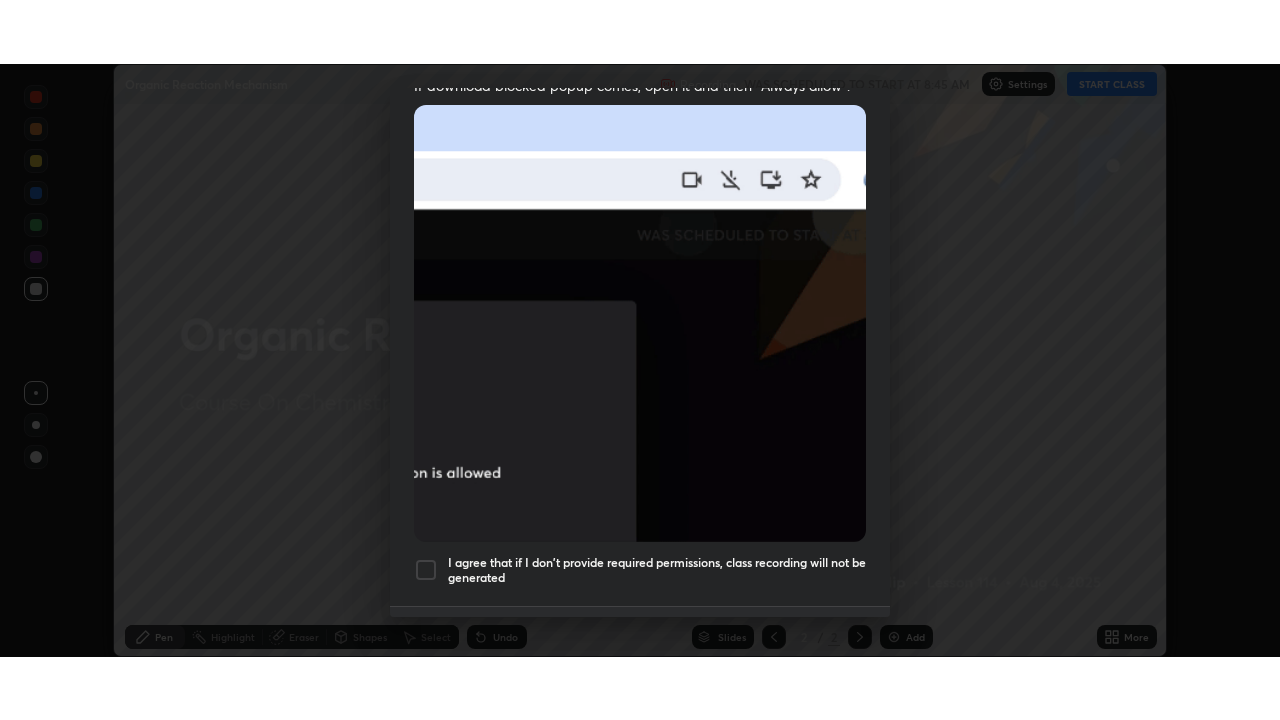 scroll, scrollTop: 436, scrollLeft: 0, axis: vertical 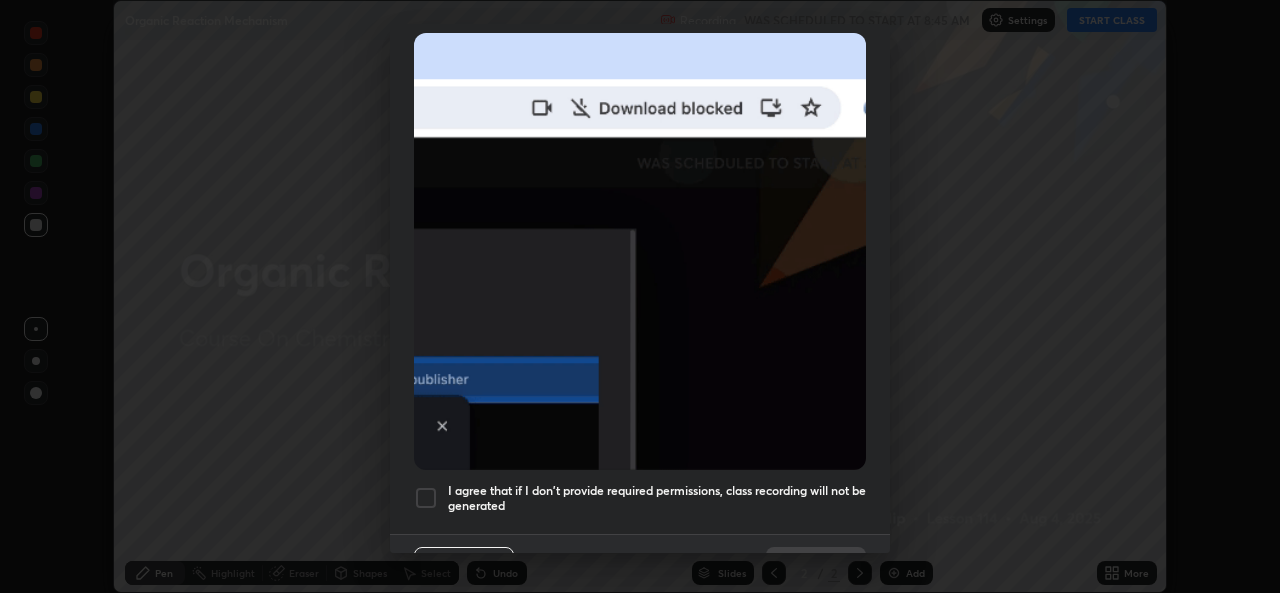 click at bounding box center (426, 498) 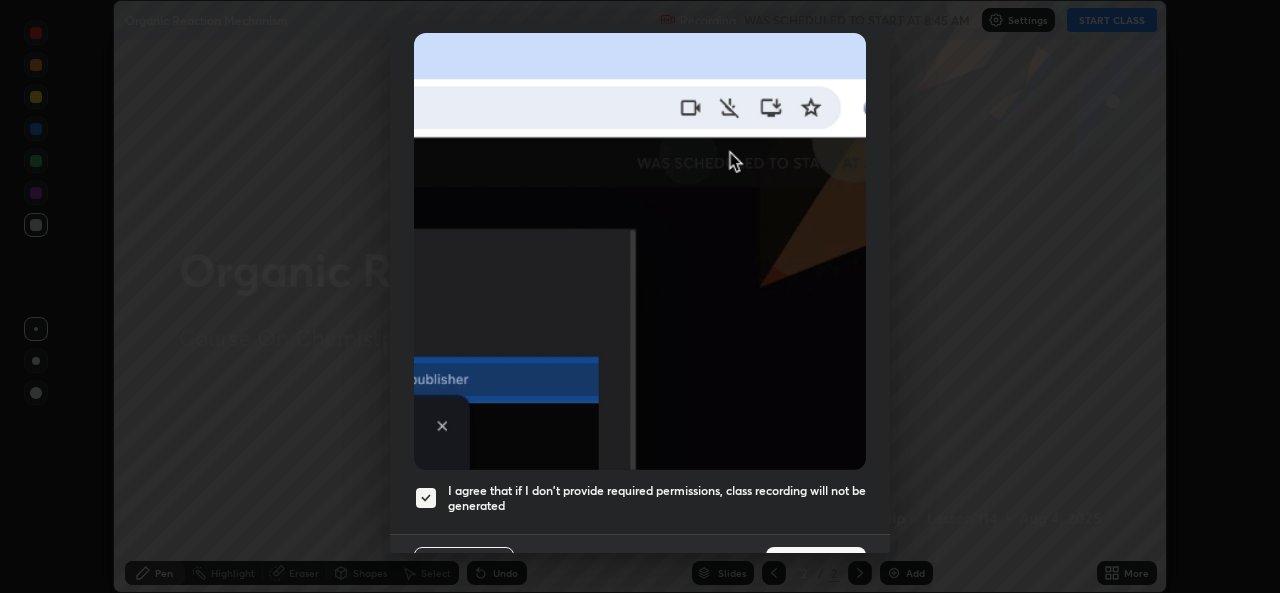 click on "Done" at bounding box center (816, 567) 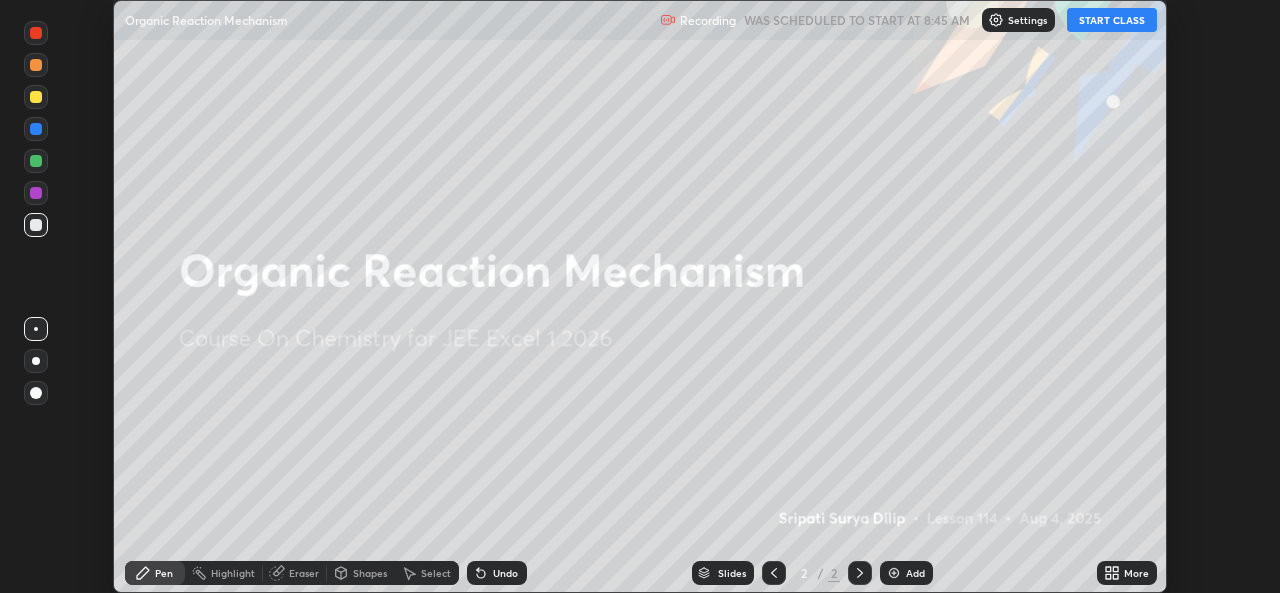 click on "START CLASS" at bounding box center (1112, 20) 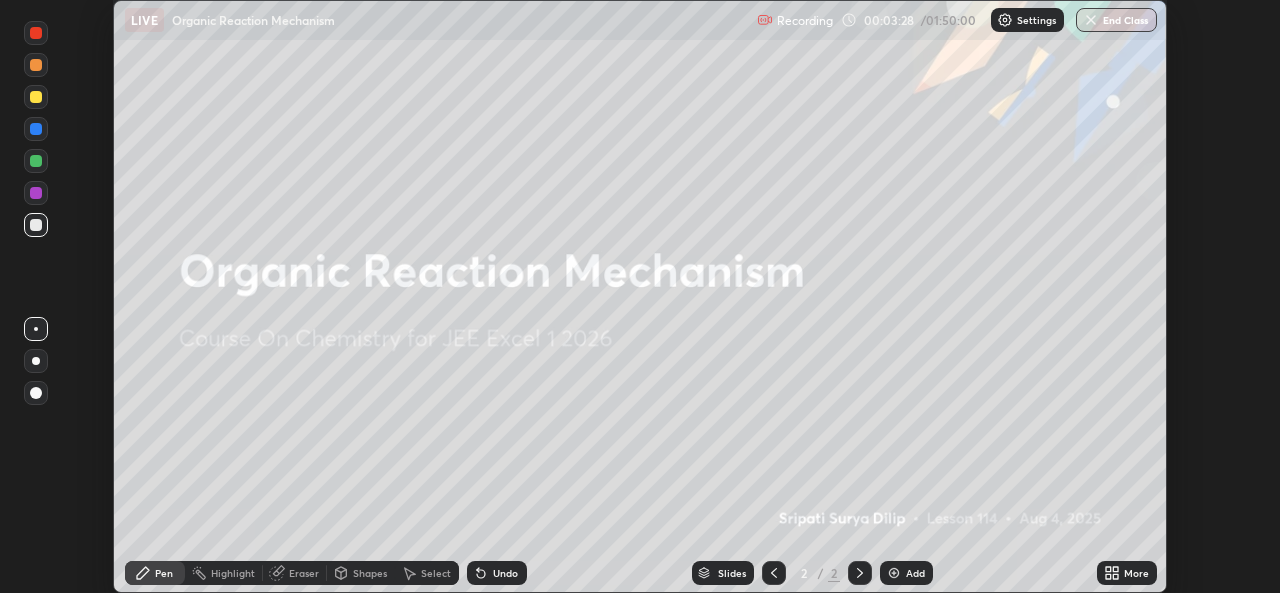 click at bounding box center [894, 573] 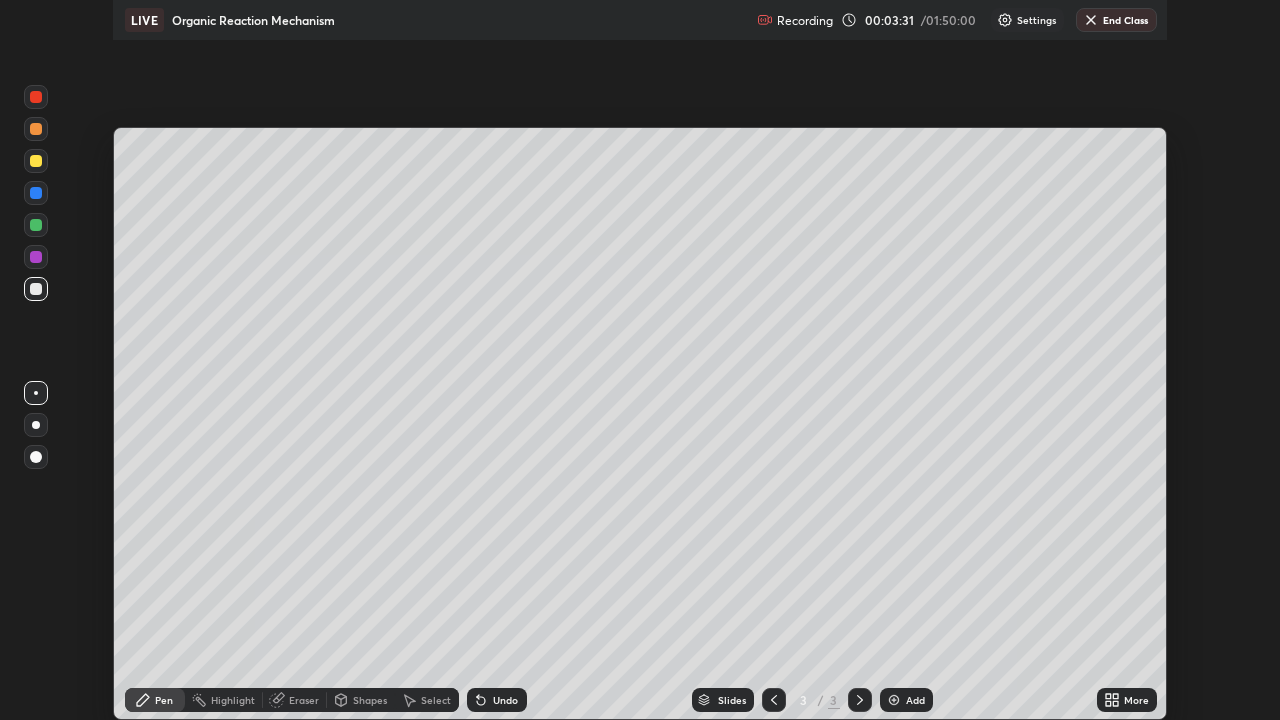 scroll, scrollTop: 99280, scrollLeft: 98720, axis: both 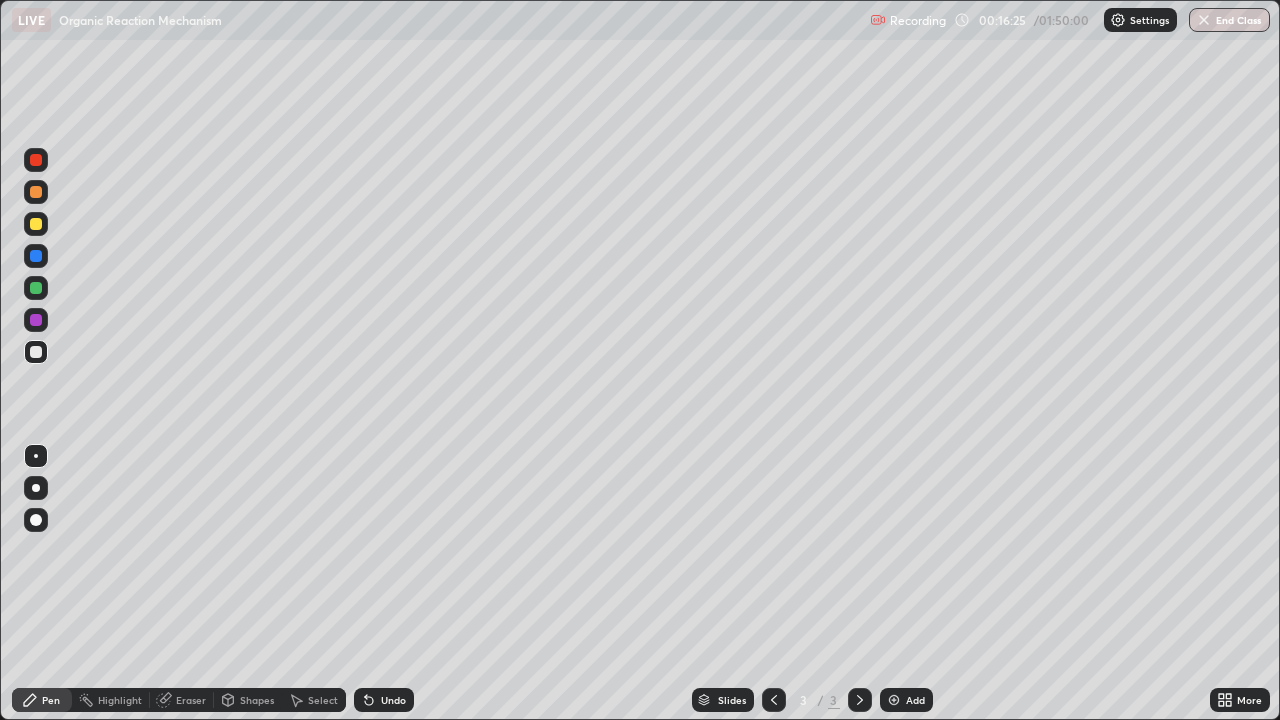 click at bounding box center (36, 224) 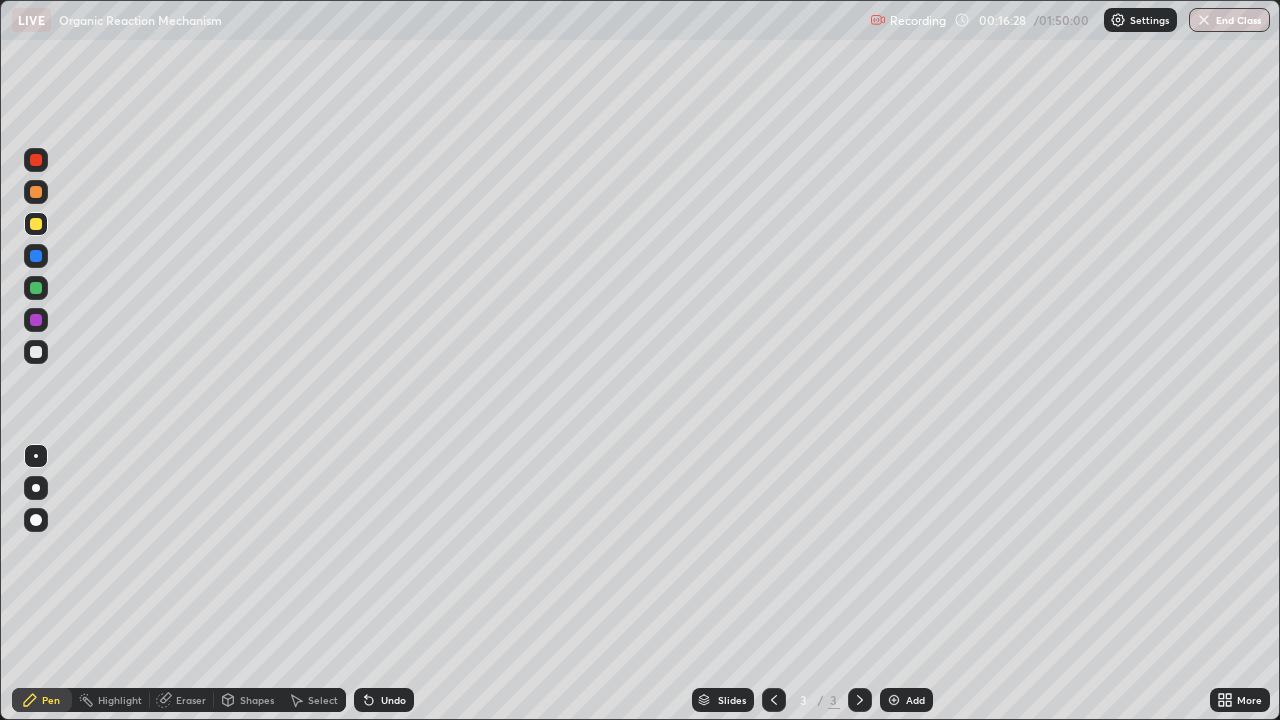 click at bounding box center (36, 288) 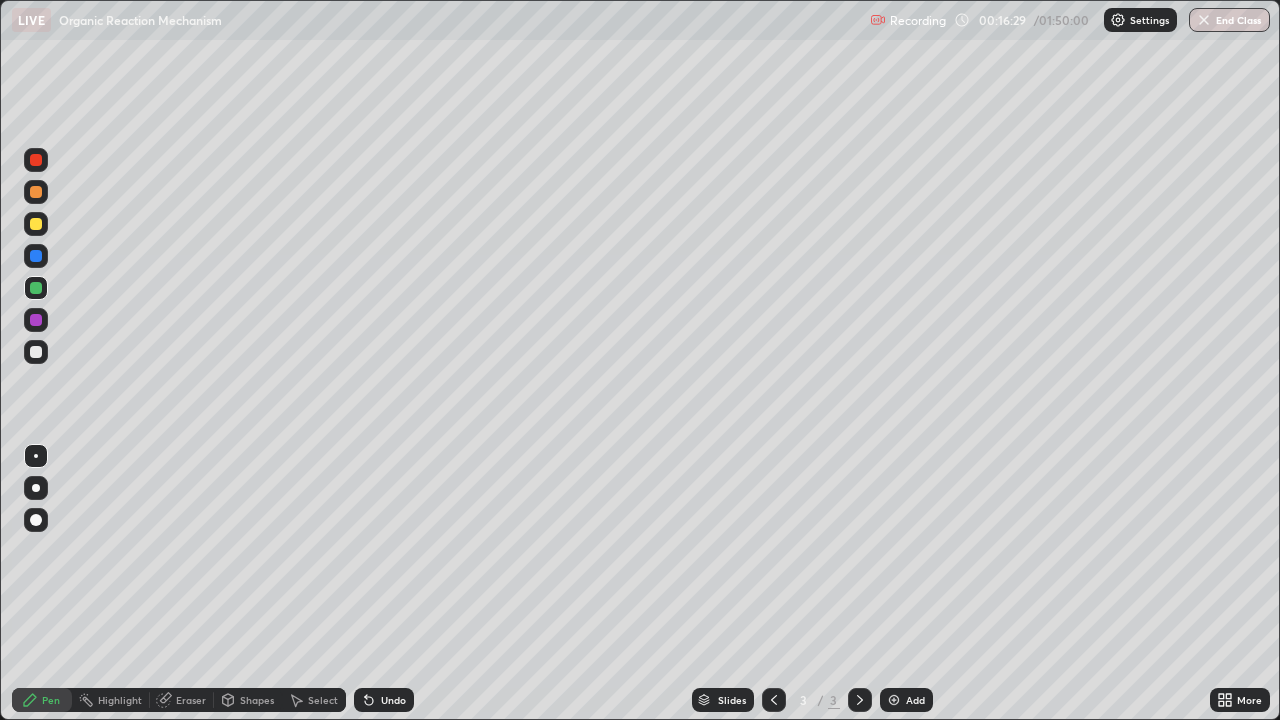 click at bounding box center [36, 288] 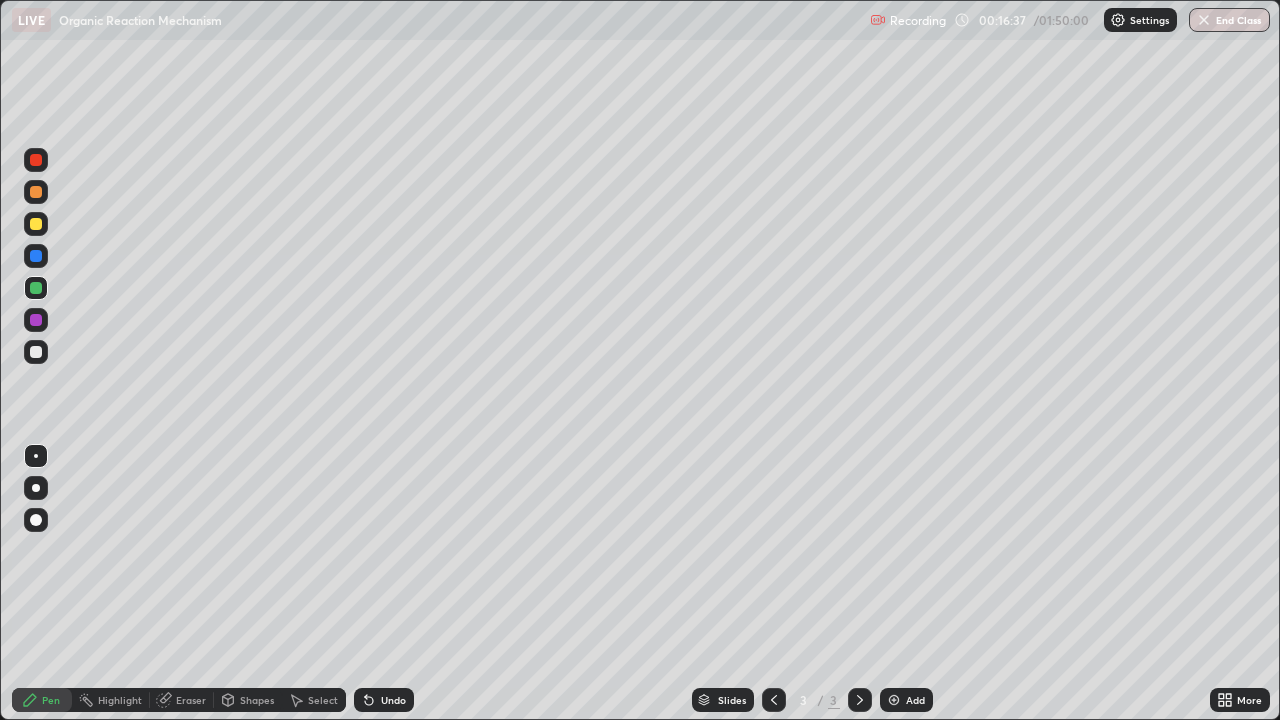 click at bounding box center (36, 224) 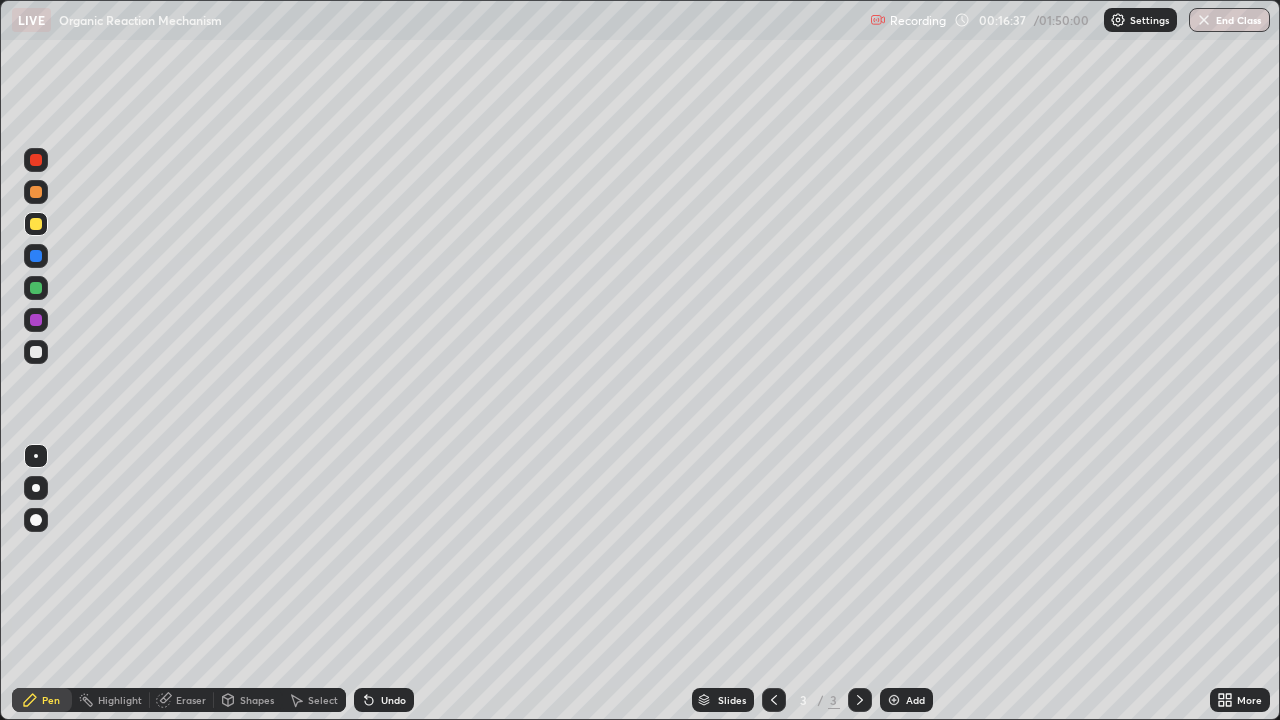 click at bounding box center [36, 224] 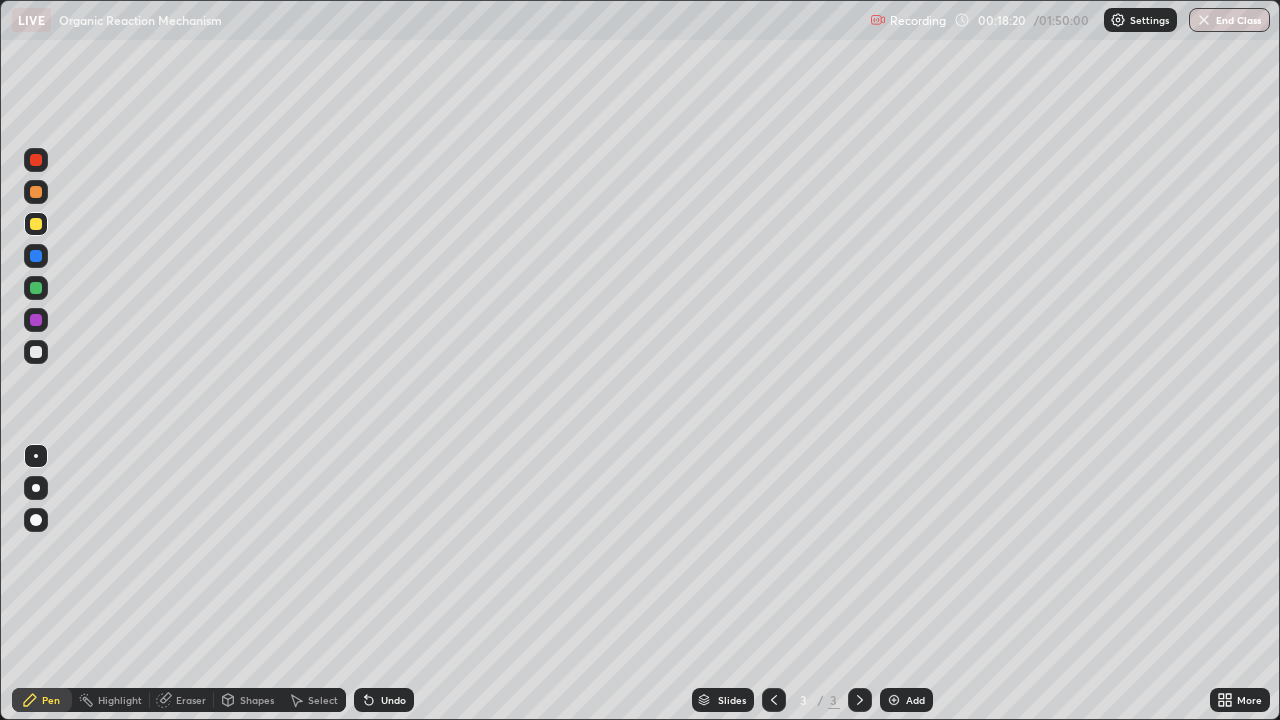 click at bounding box center [36, 192] 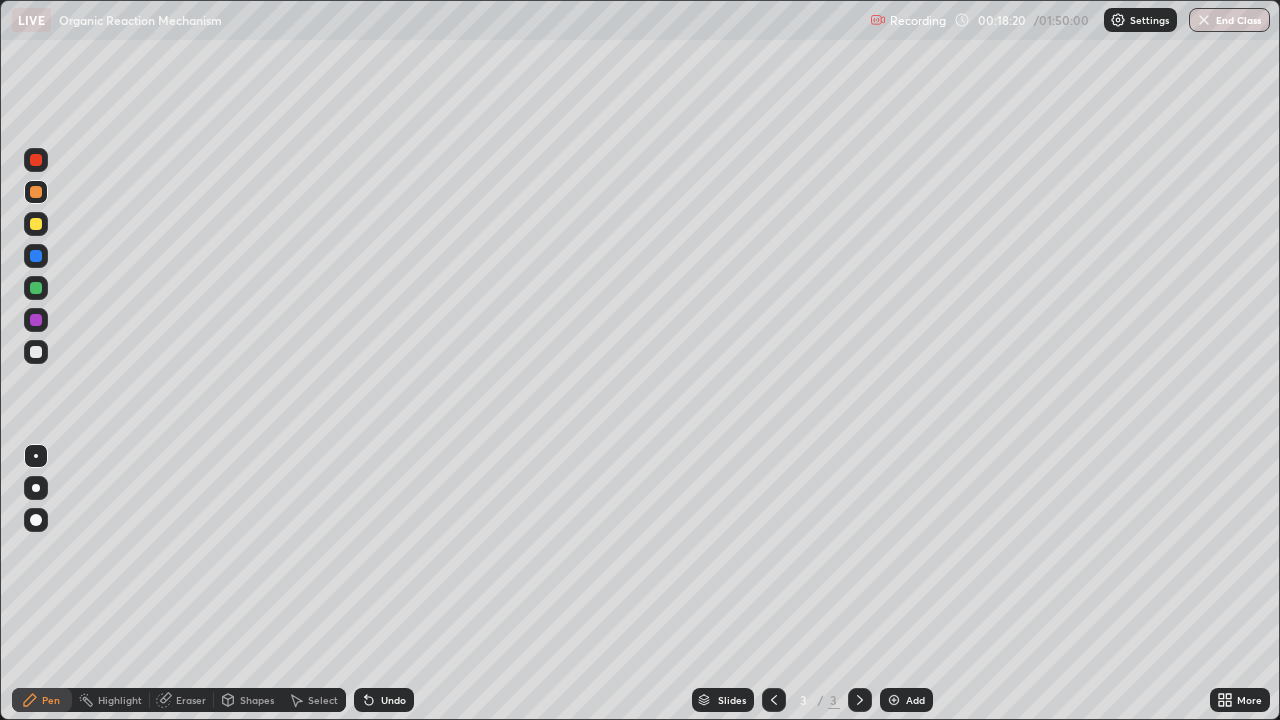 click at bounding box center [36, 192] 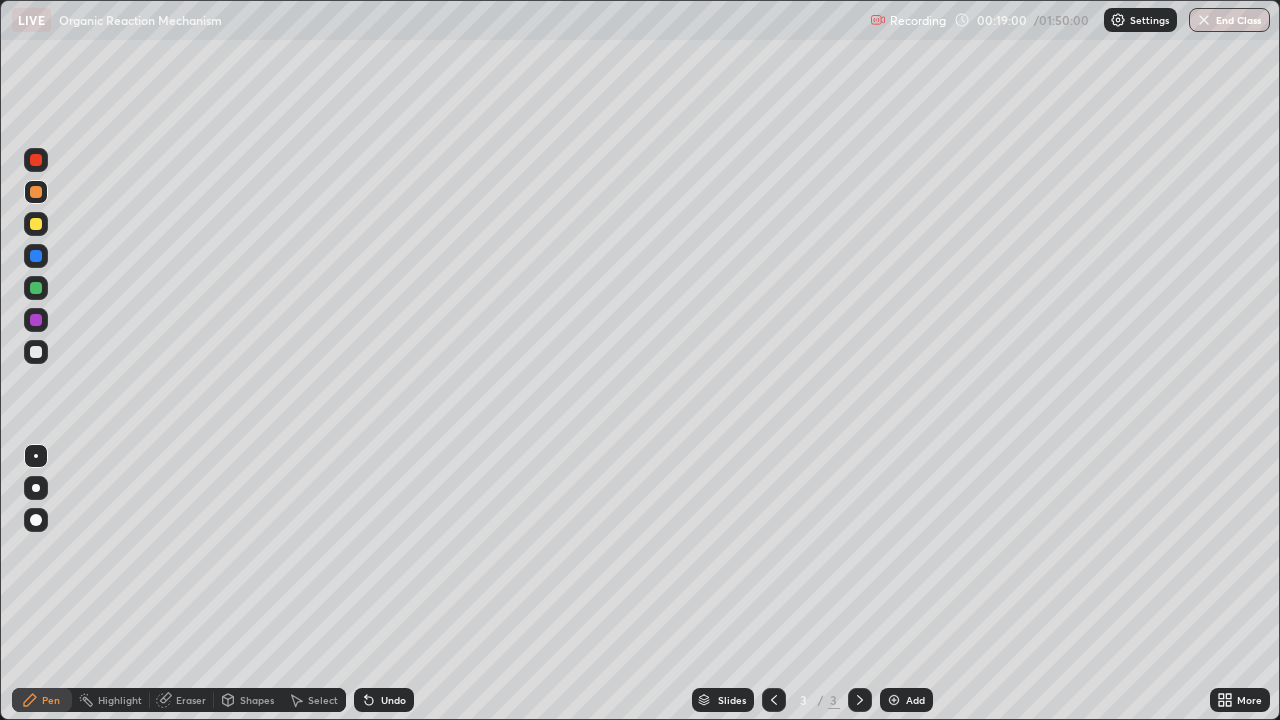 click at bounding box center [36, 288] 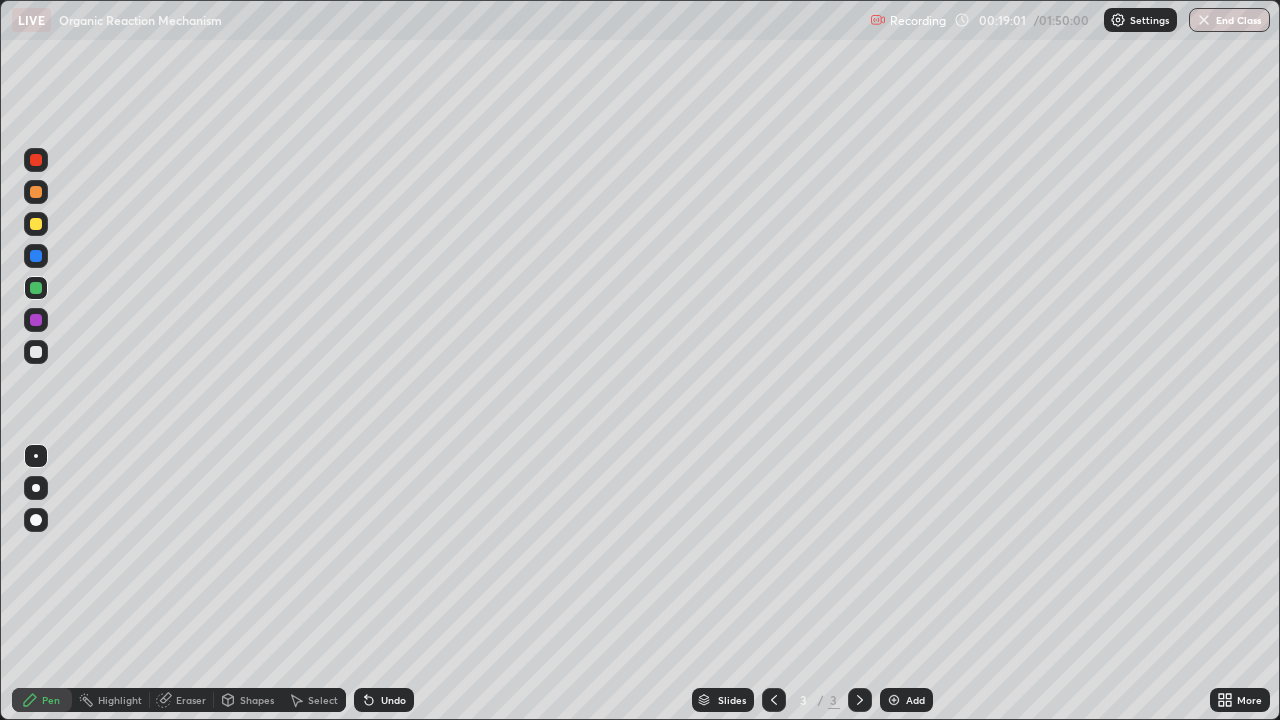 click at bounding box center (36, 288) 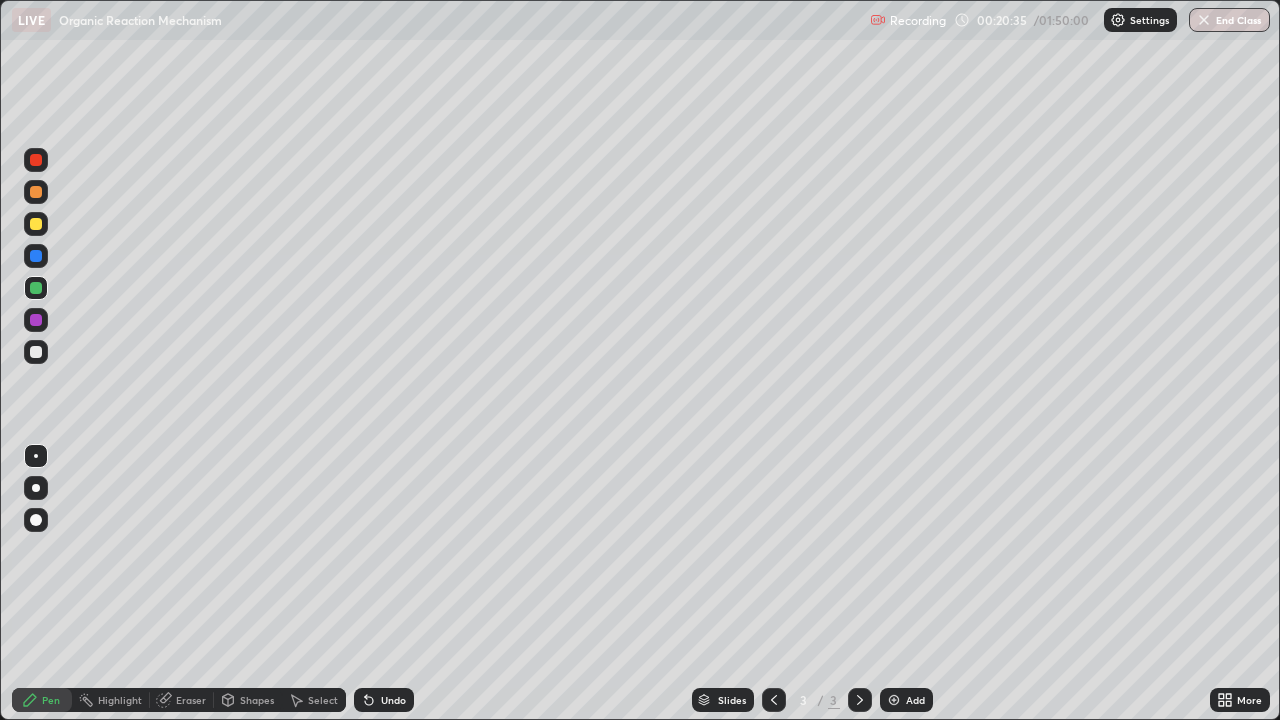 click at bounding box center [36, 224] 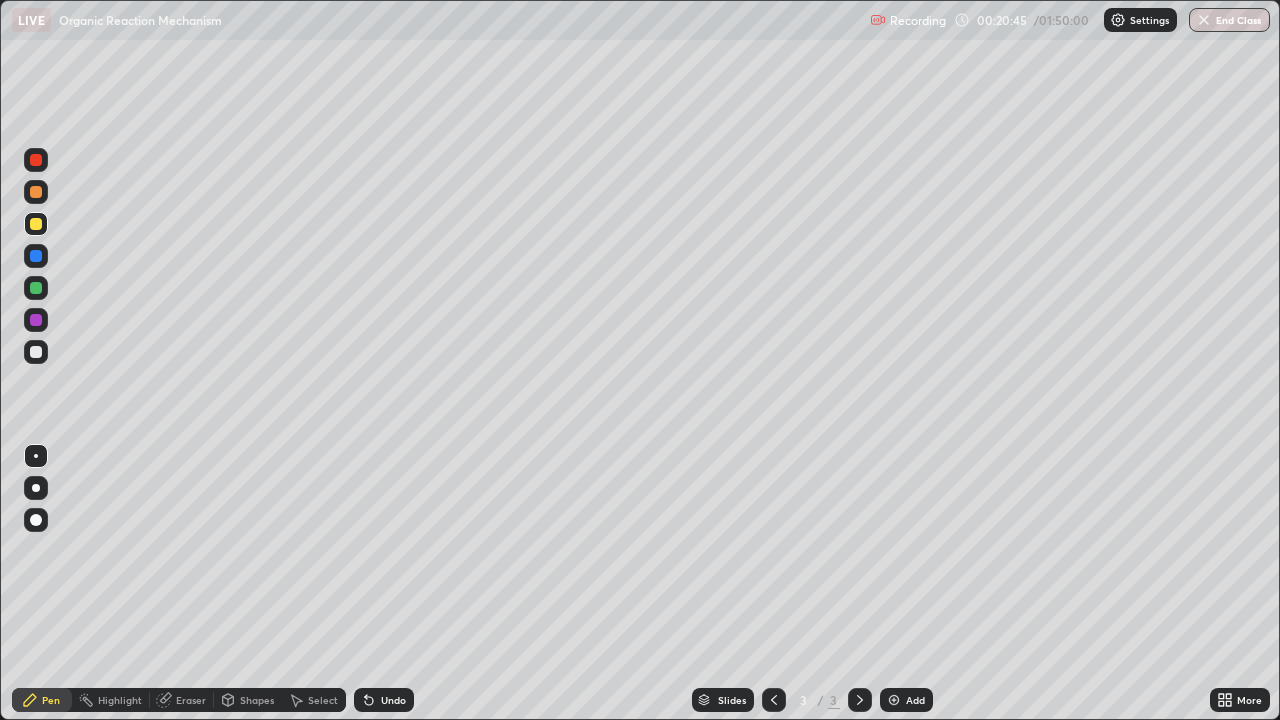 click at bounding box center (36, 352) 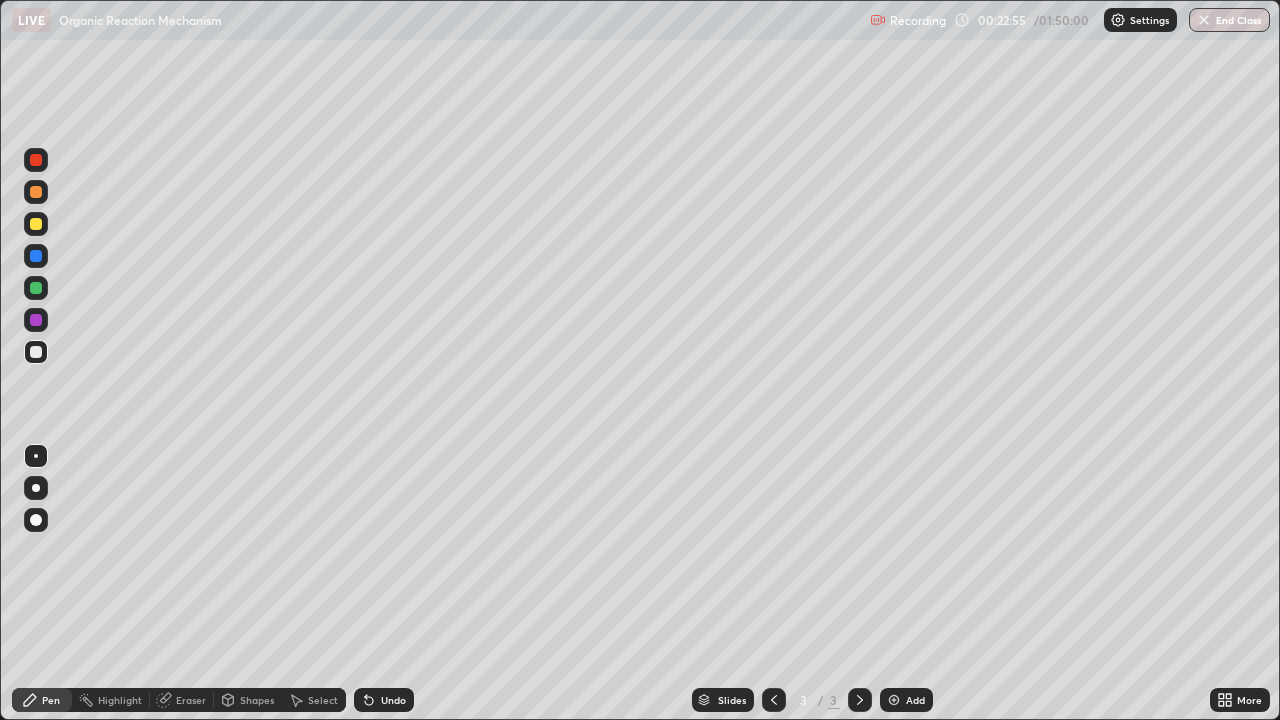 click at bounding box center [36, 224] 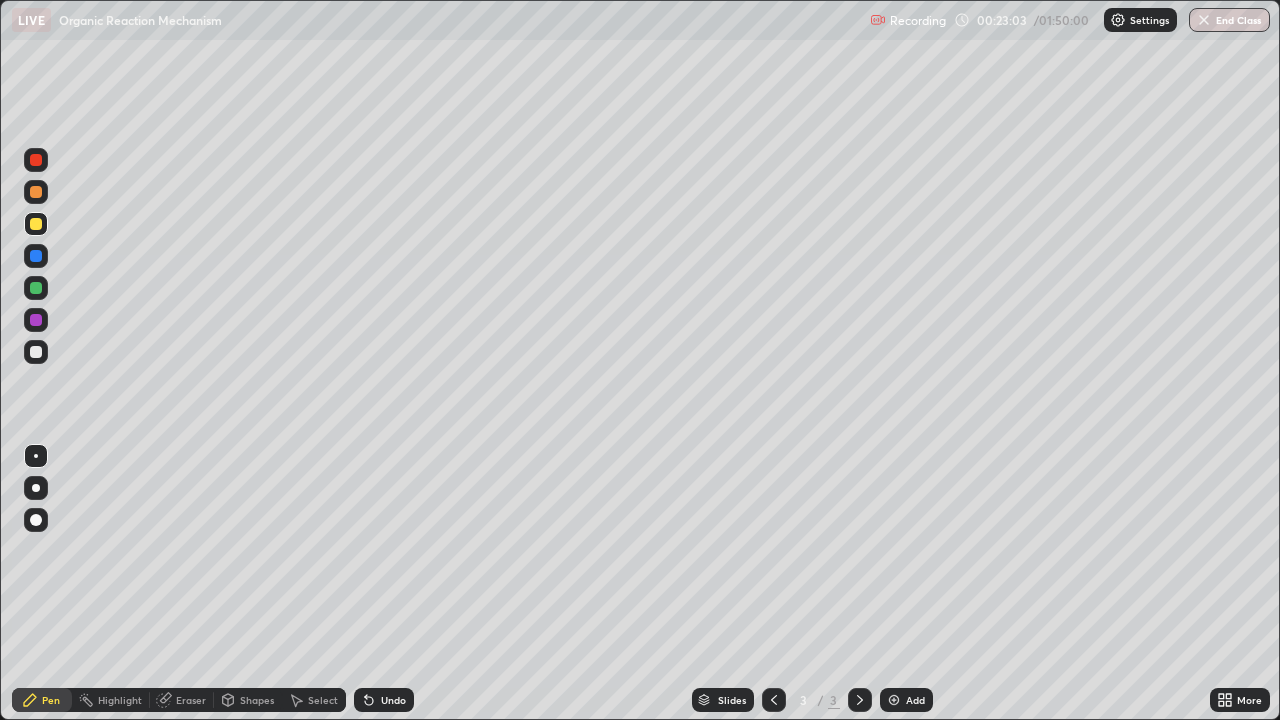 click at bounding box center [36, 288] 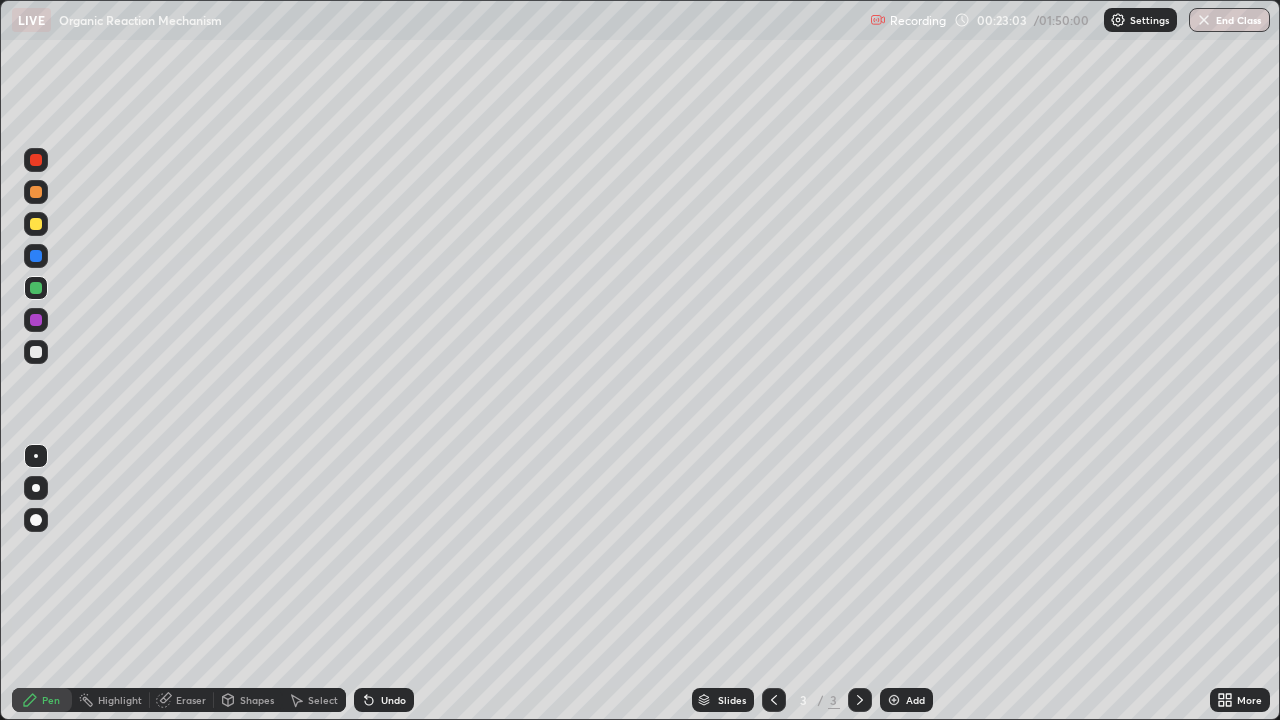 click at bounding box center [36, 288] 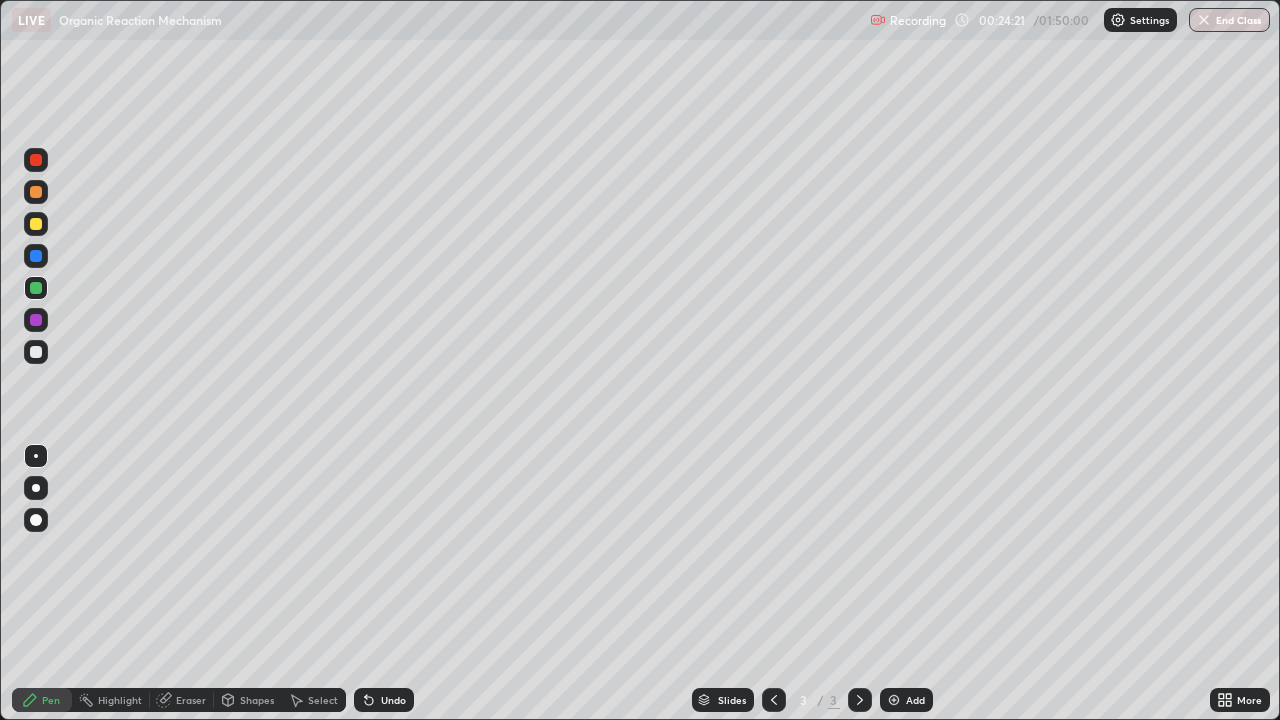 click at bounding box center (36, 224) 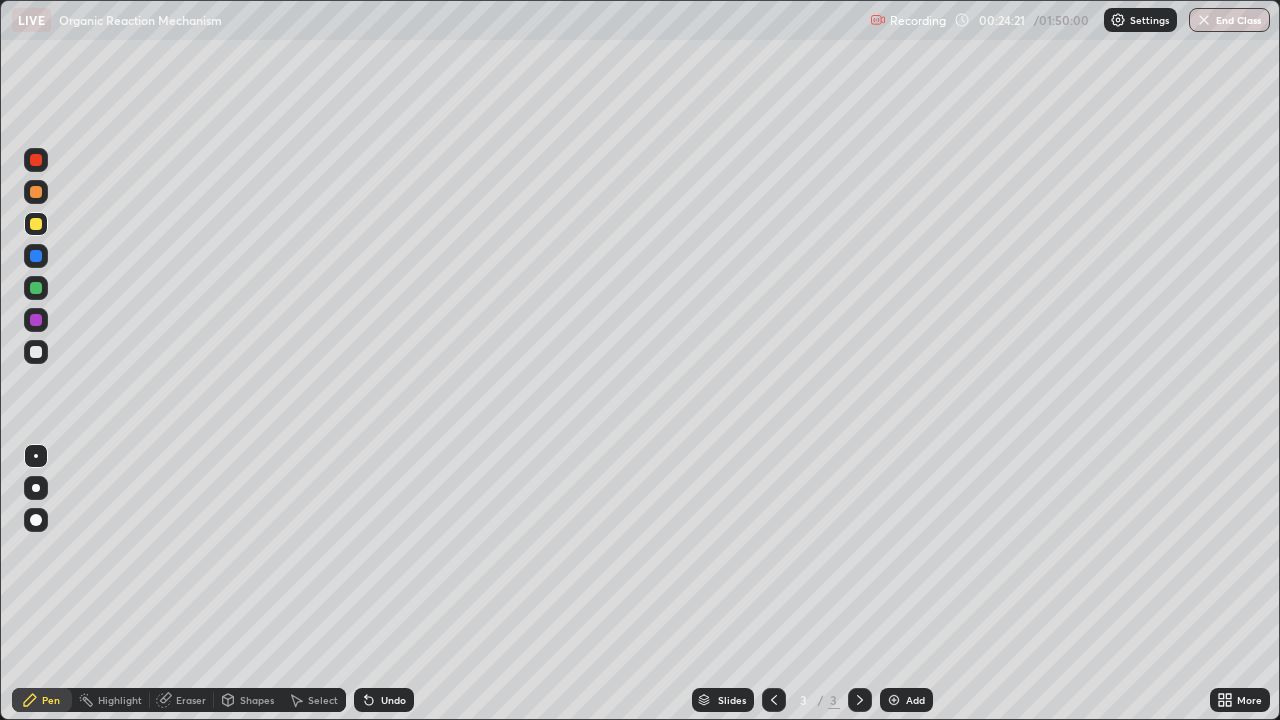 click at bounding box center [36, 224] 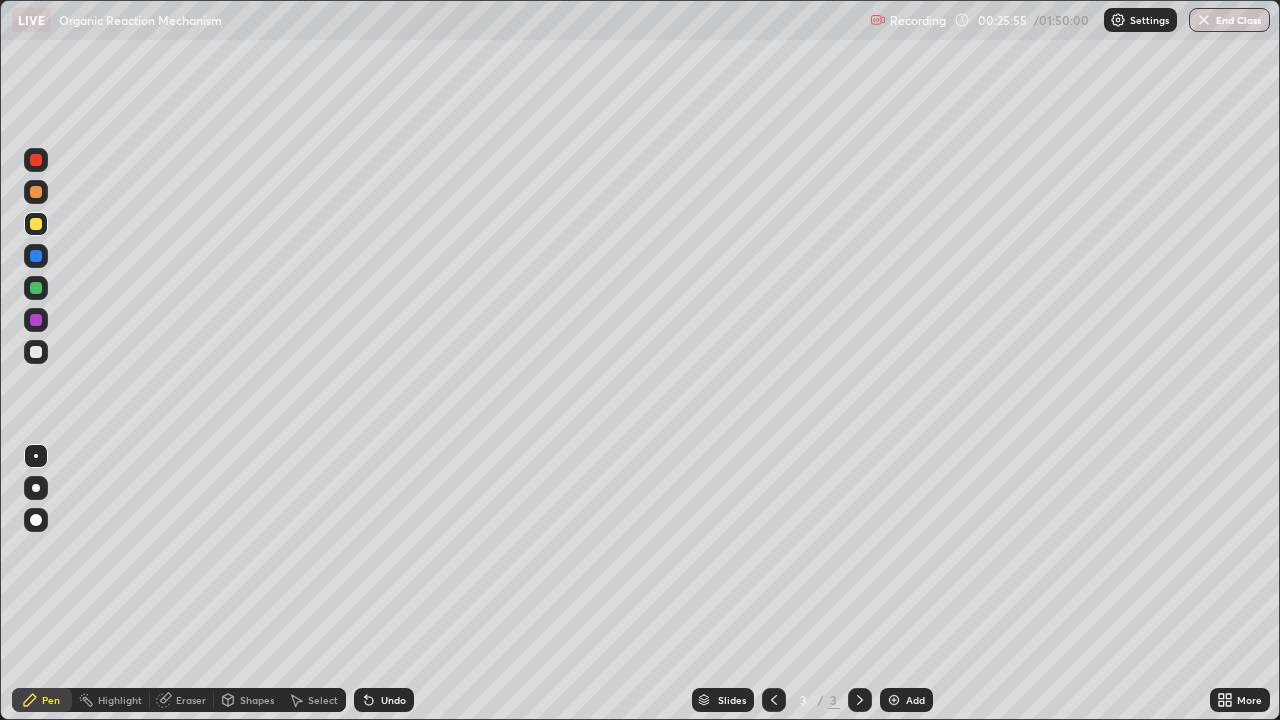 click at bounding box center [894, 700] 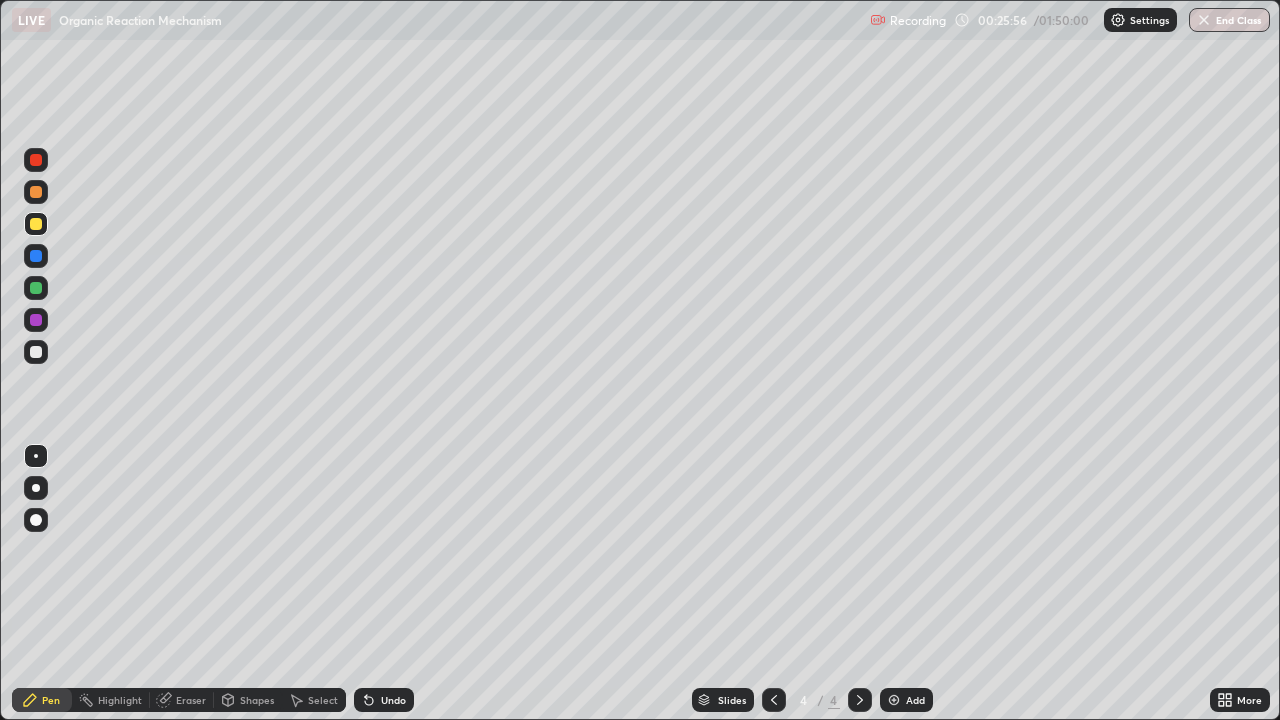 click at bounding box center (36, 192) 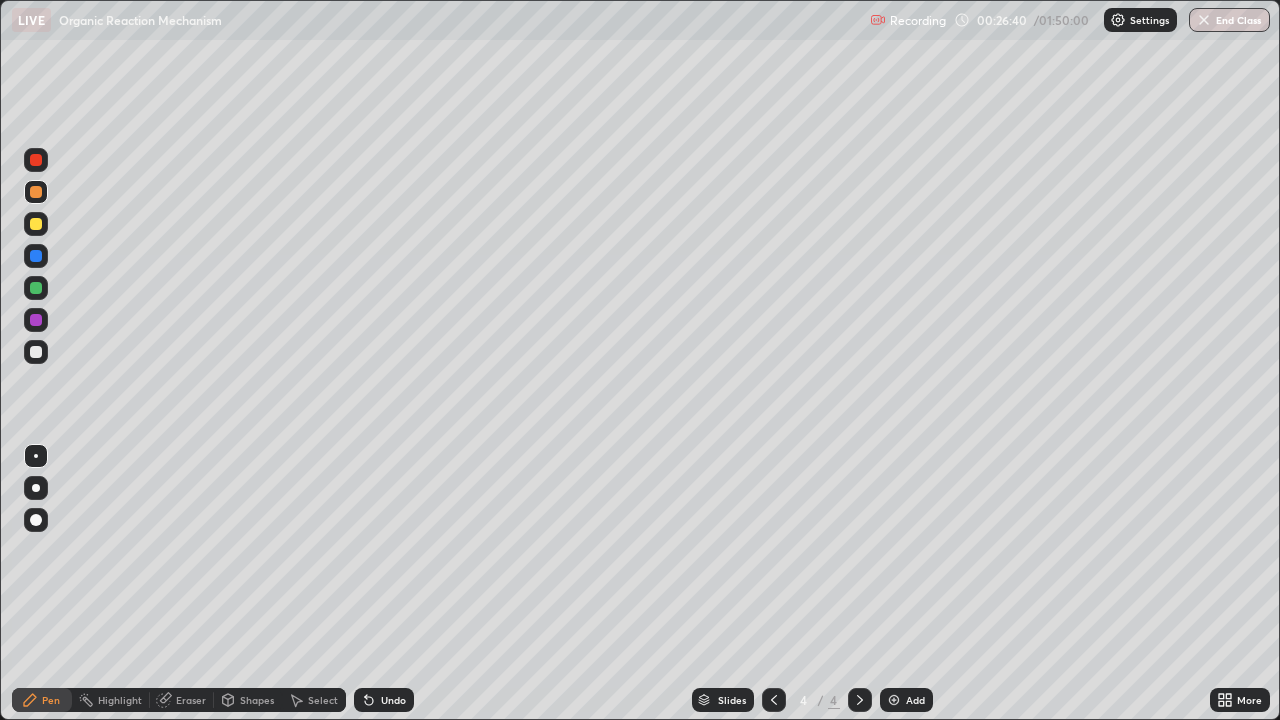 click at bounding box center [36, 288] 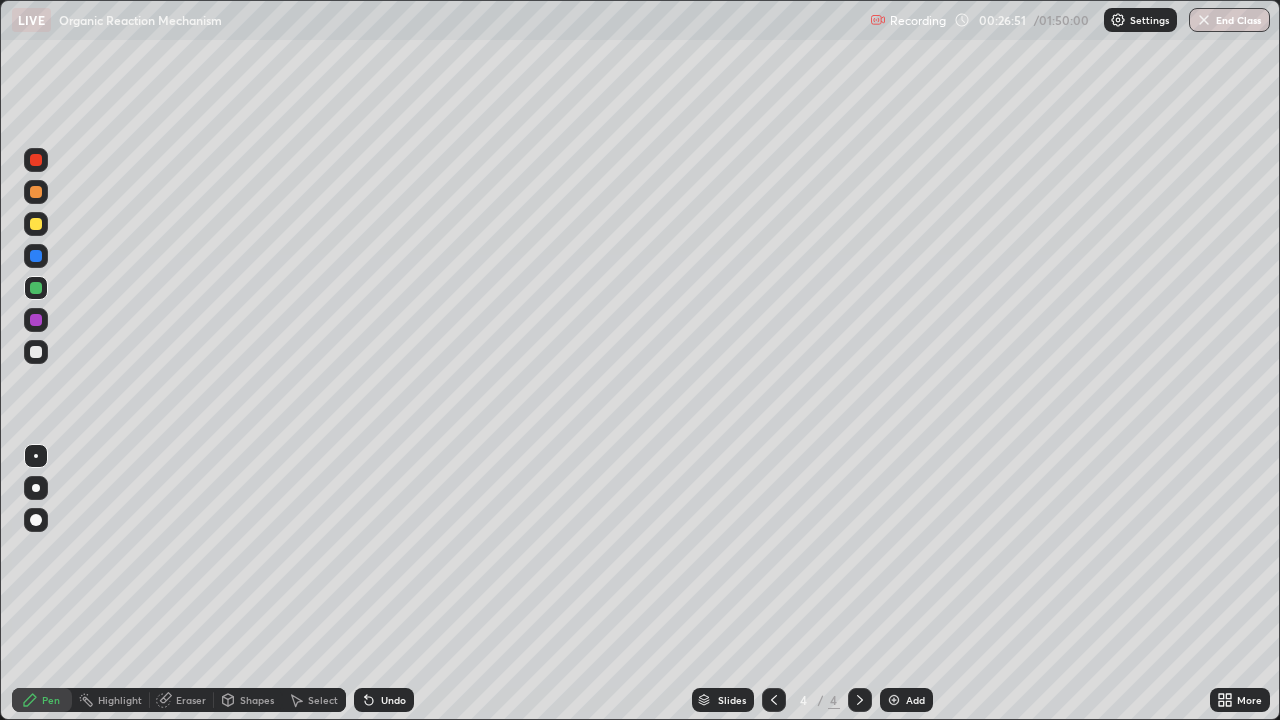 click at bounding box center (36, 224) 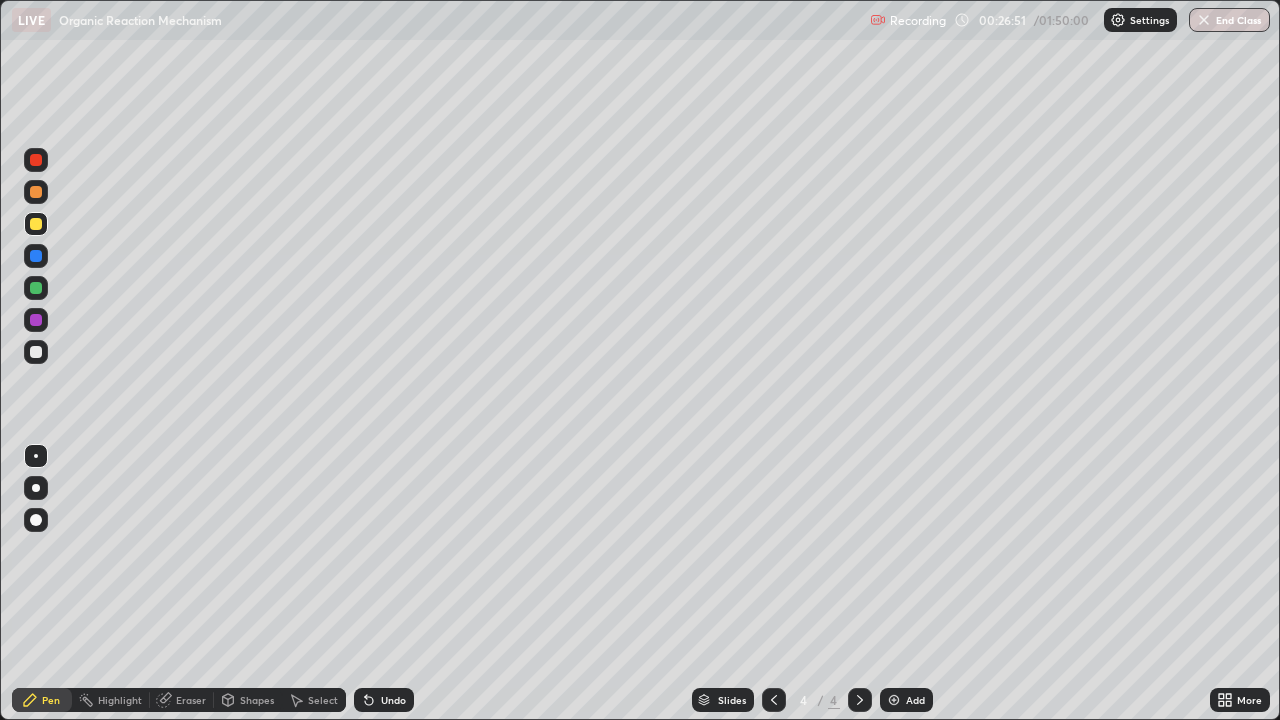 click at bounding box center [36, 224] 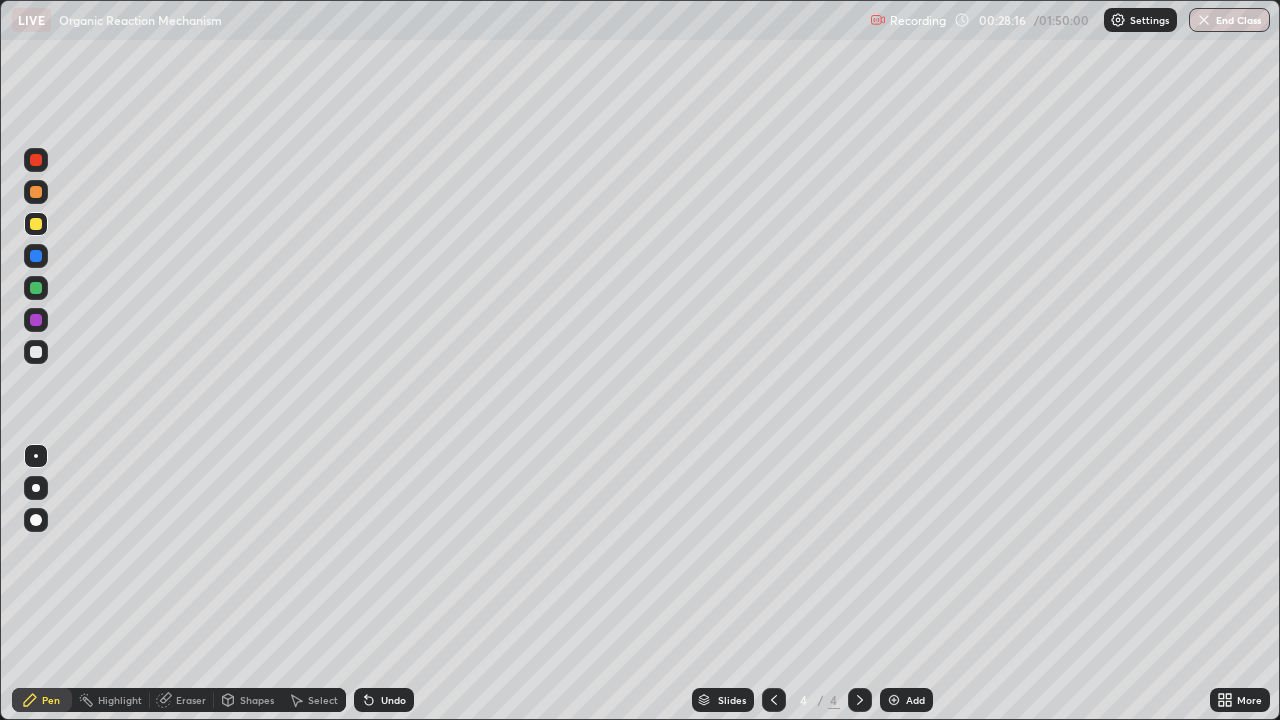 click at bounding box center (36, 288) 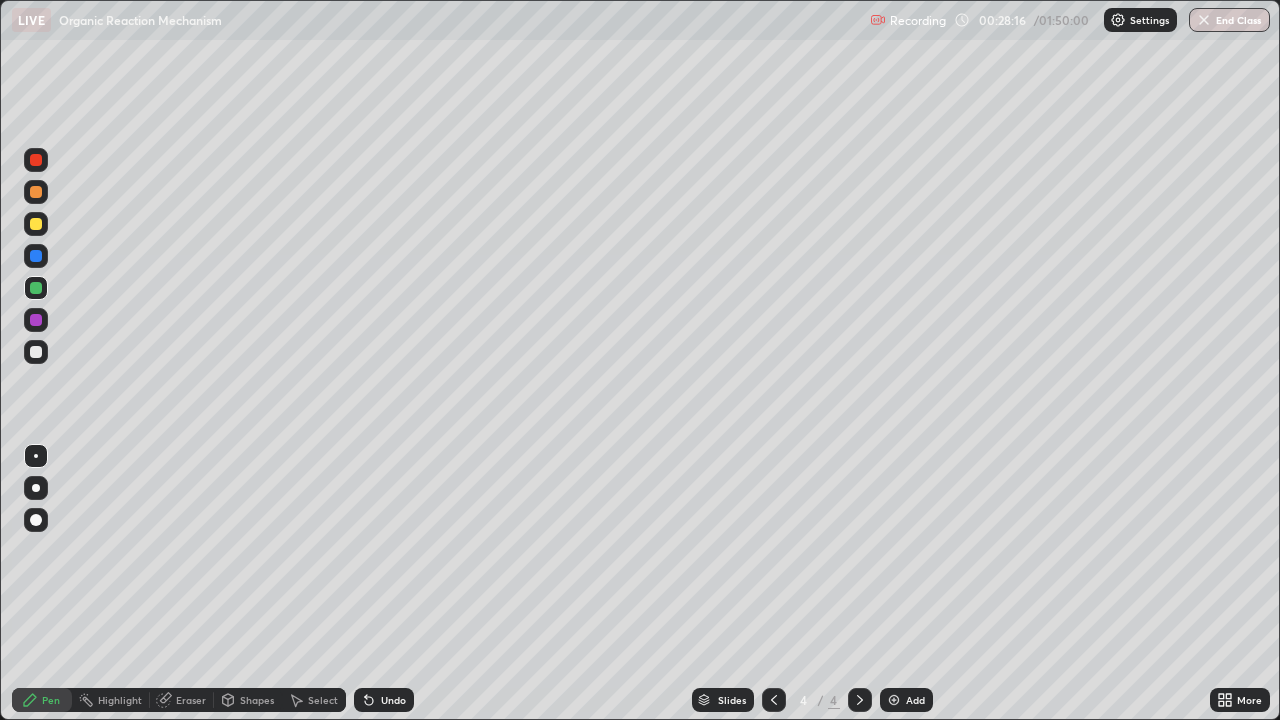 click at bounding box center (36, 288) 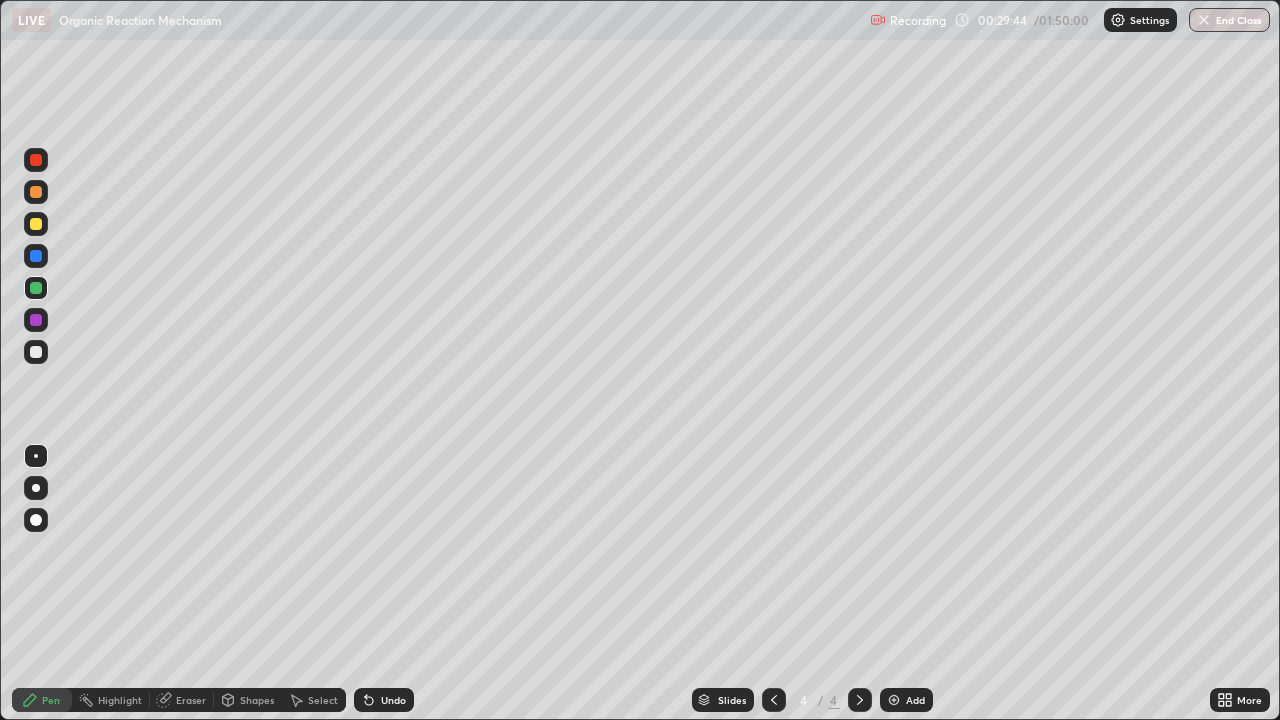 click at bounding box center (36, 224) 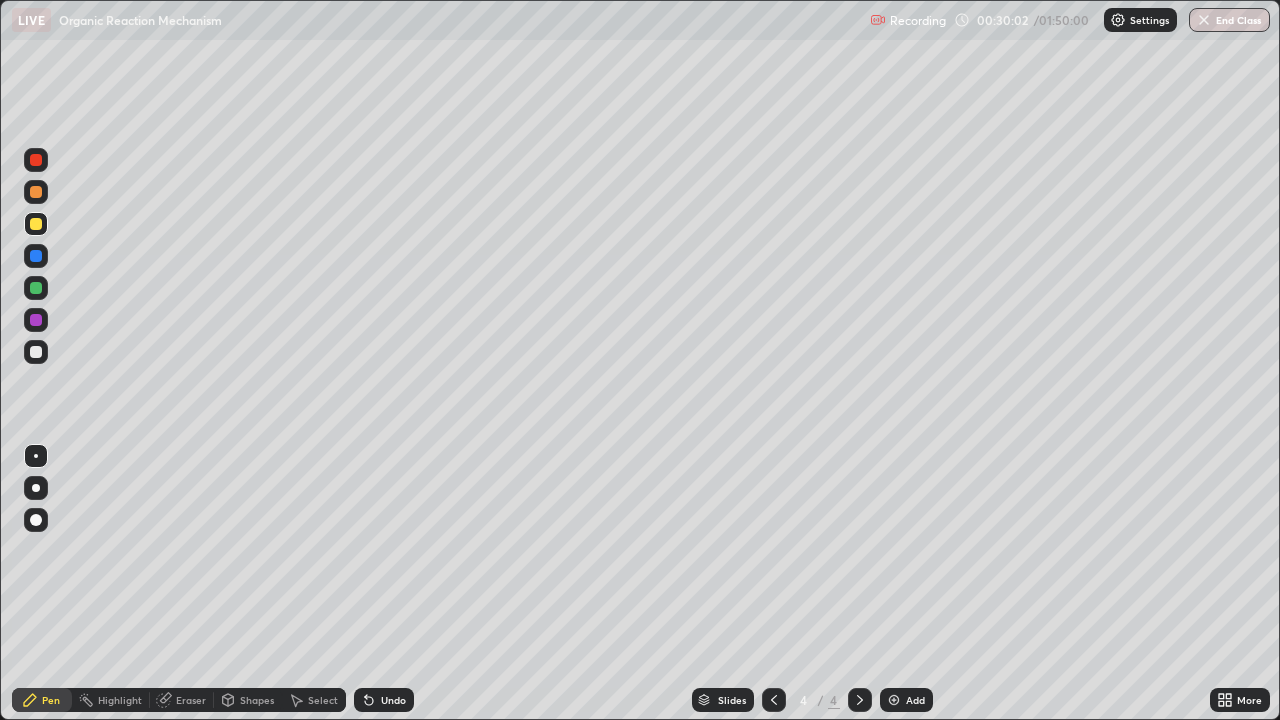 click at bounding box center (36, 320) 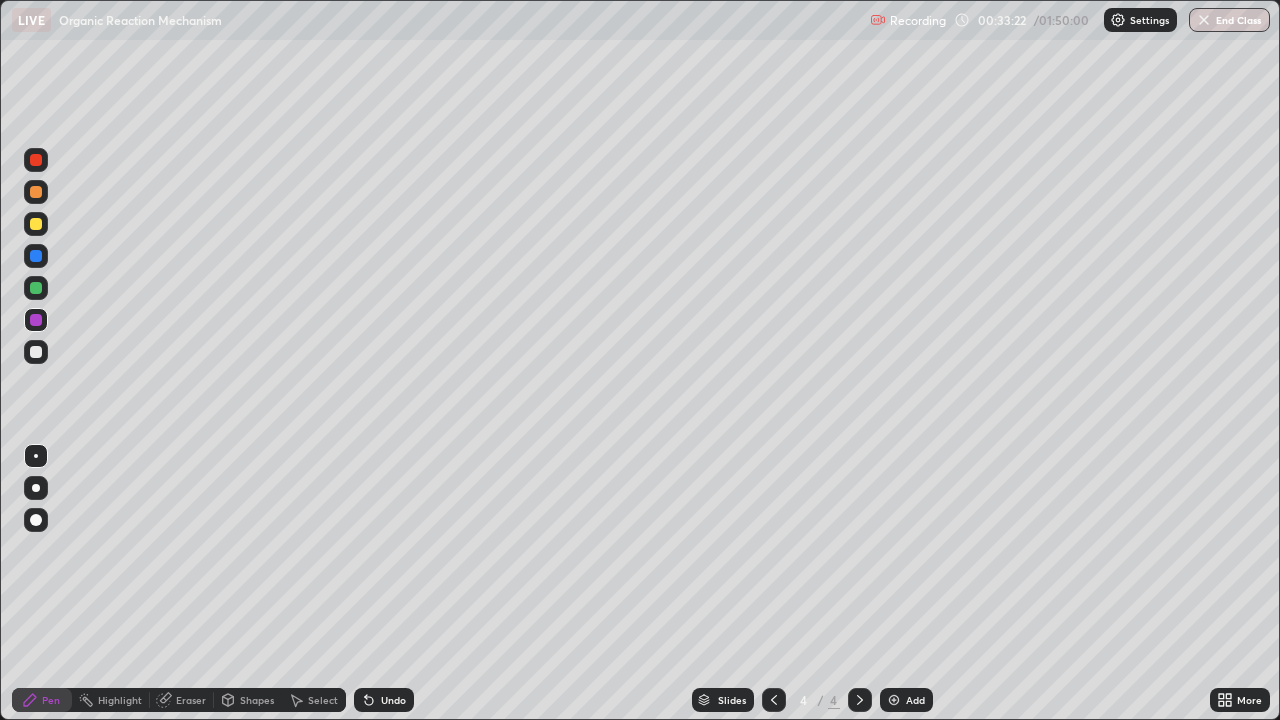 click at bounding box center [36, 352] 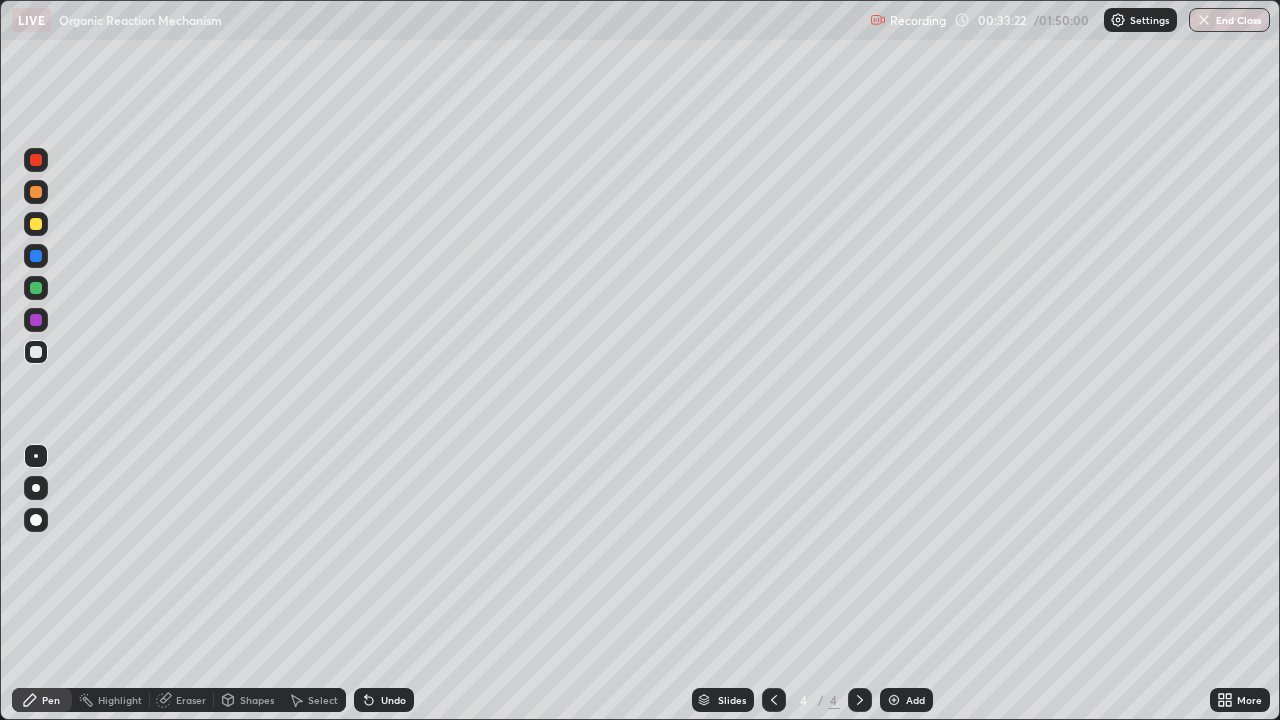 click at bounding box center [36, 352] 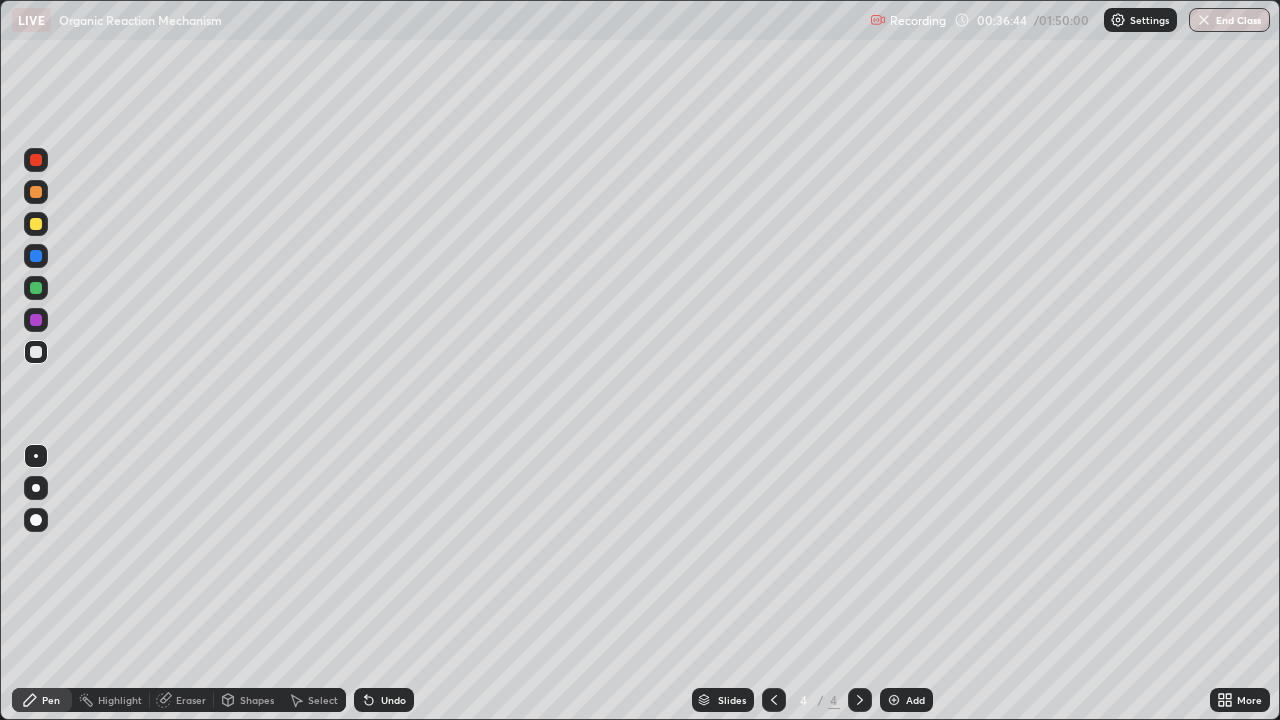 click at bounding box center [894, 700] 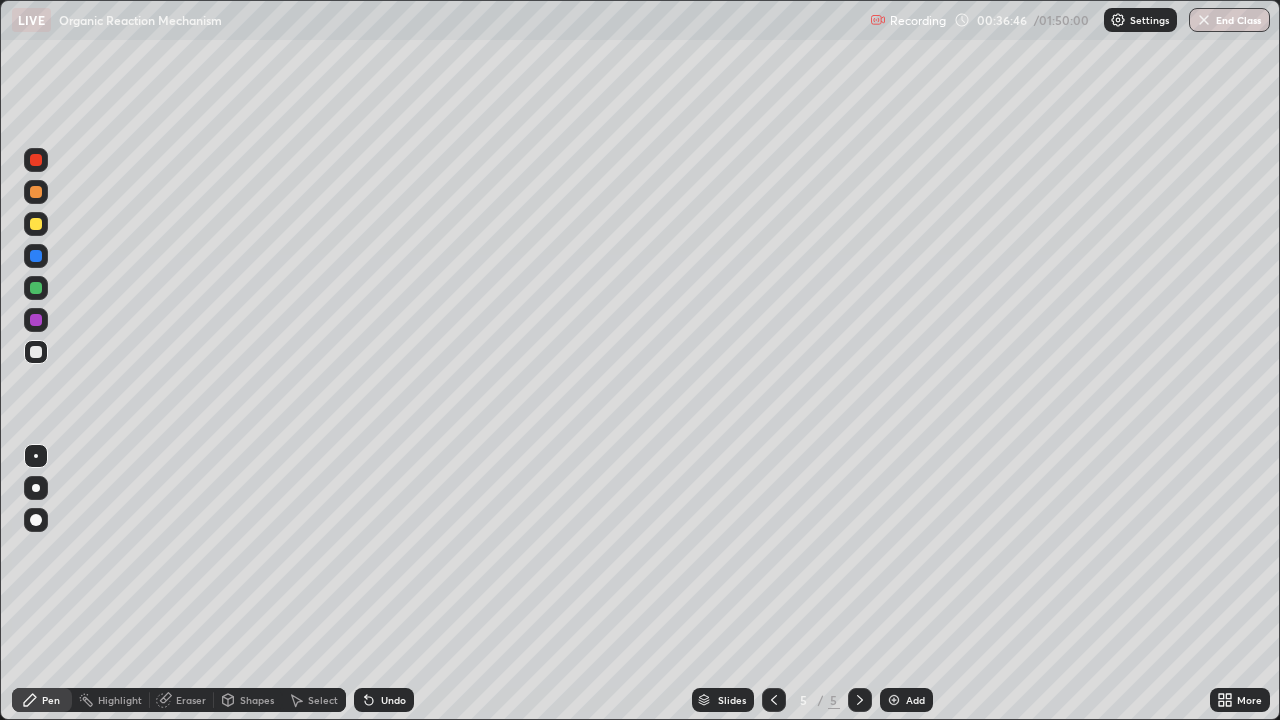 click at bounding box center (36, 192) 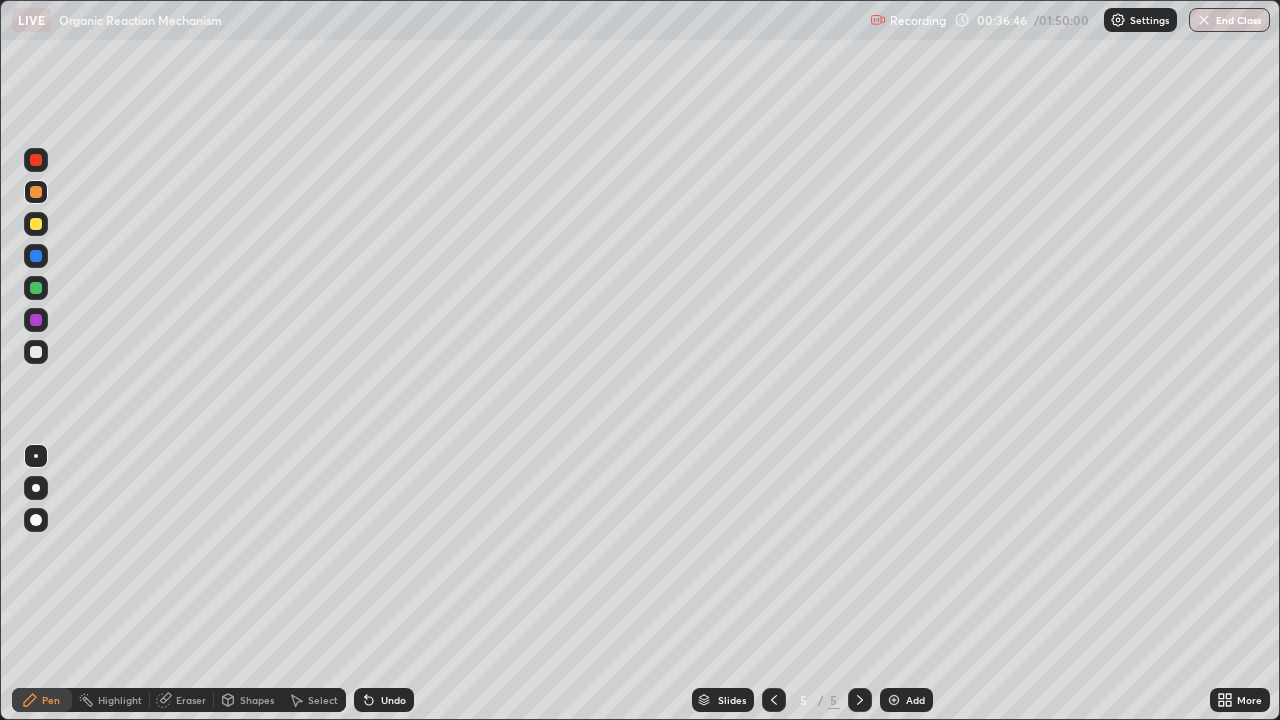 click at bounding box center (36, 192) 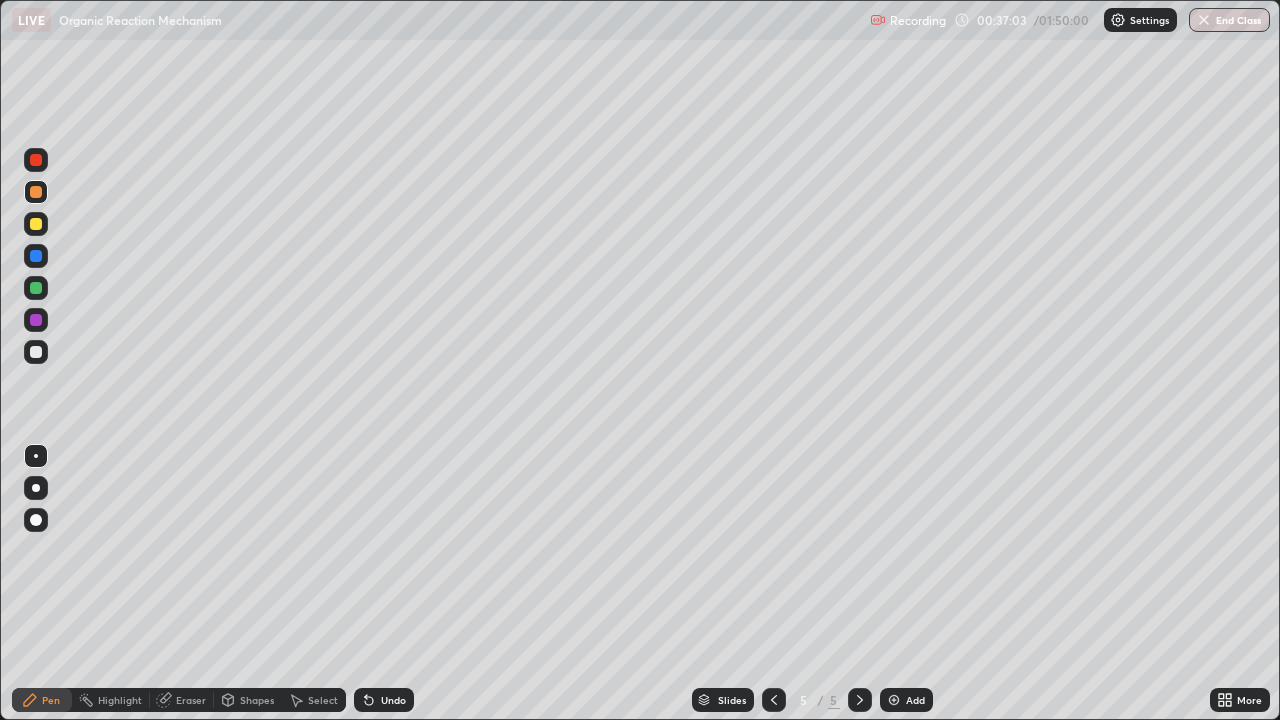 click at bounding box center (36, 224) 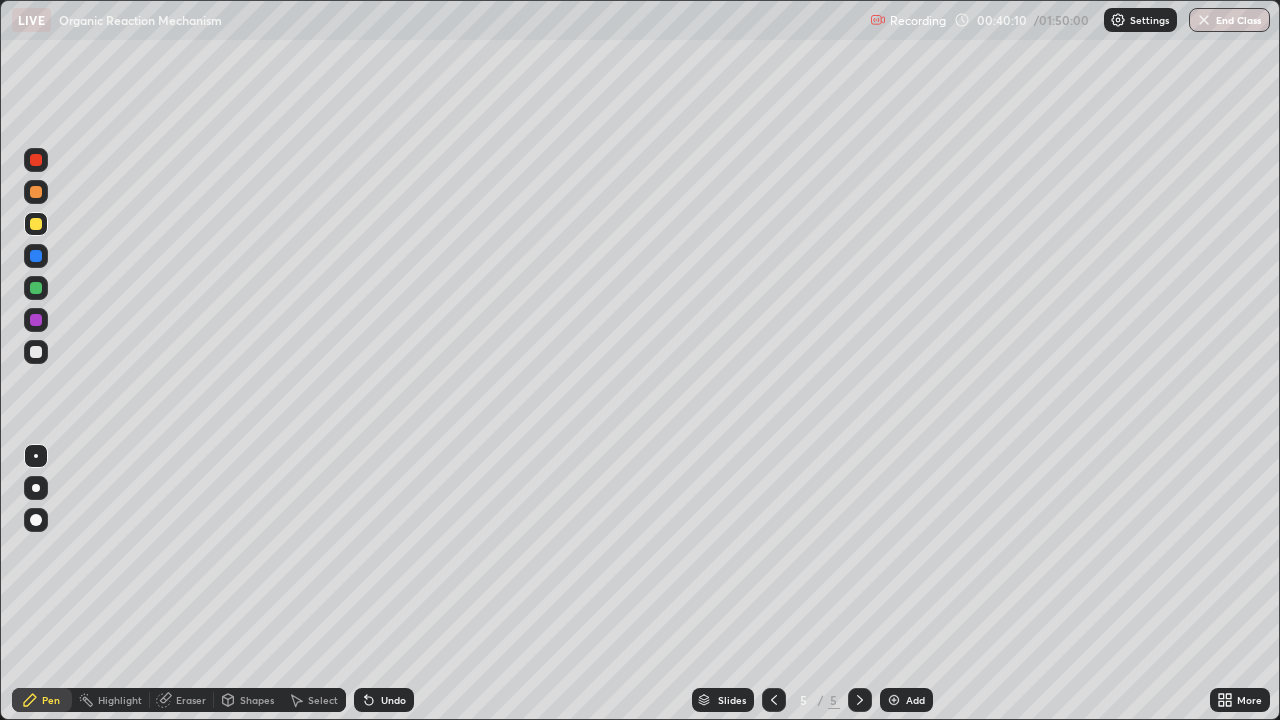 click at bounding box center [36, 352] 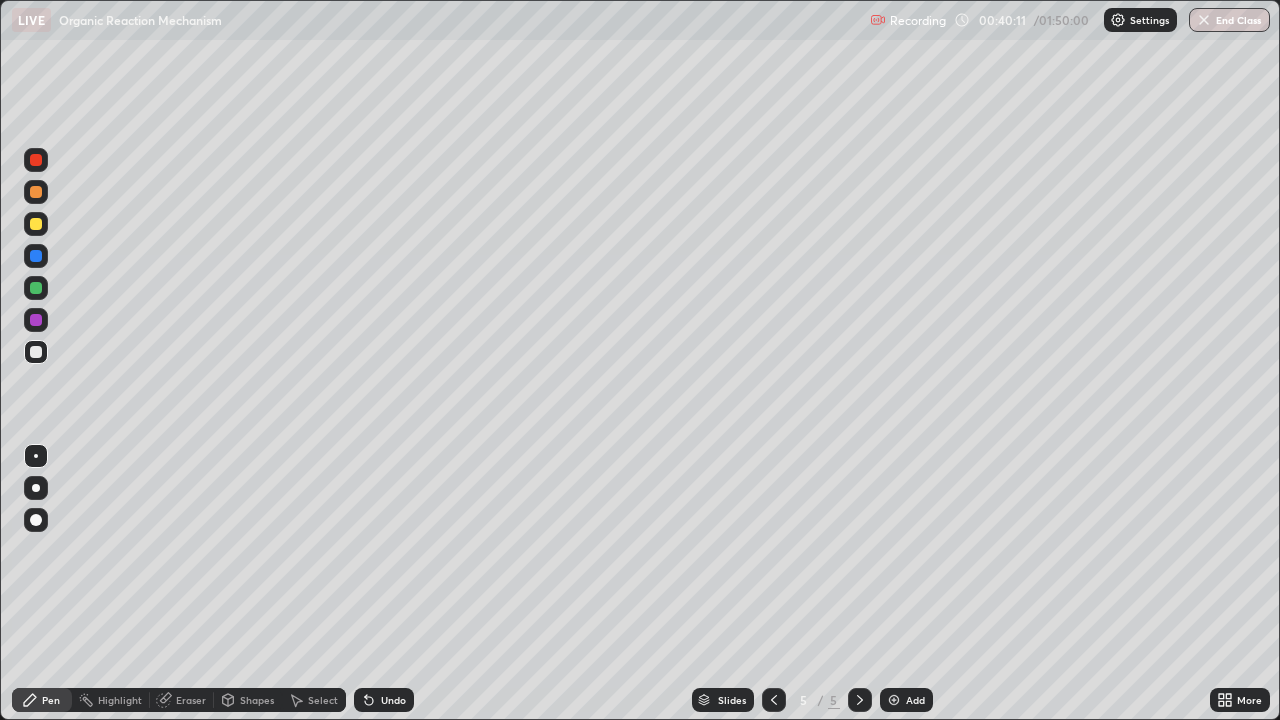 click 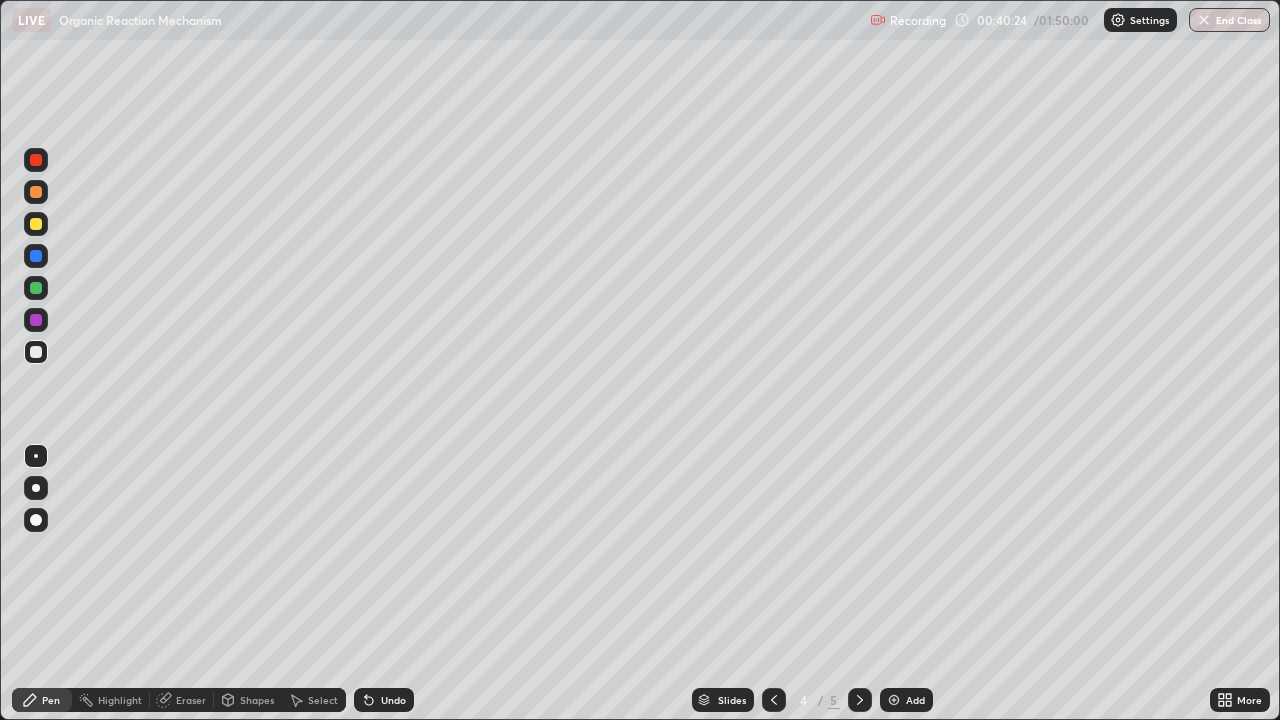click 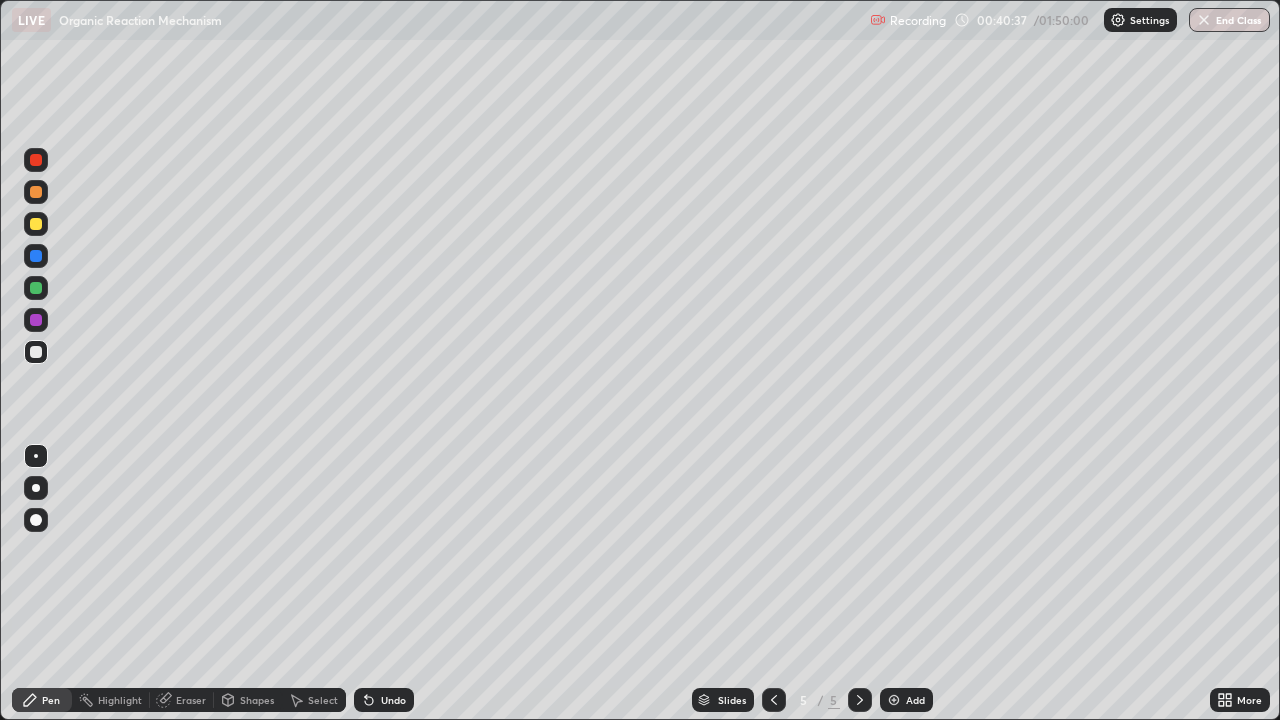 click at bounding box center (36, 288) 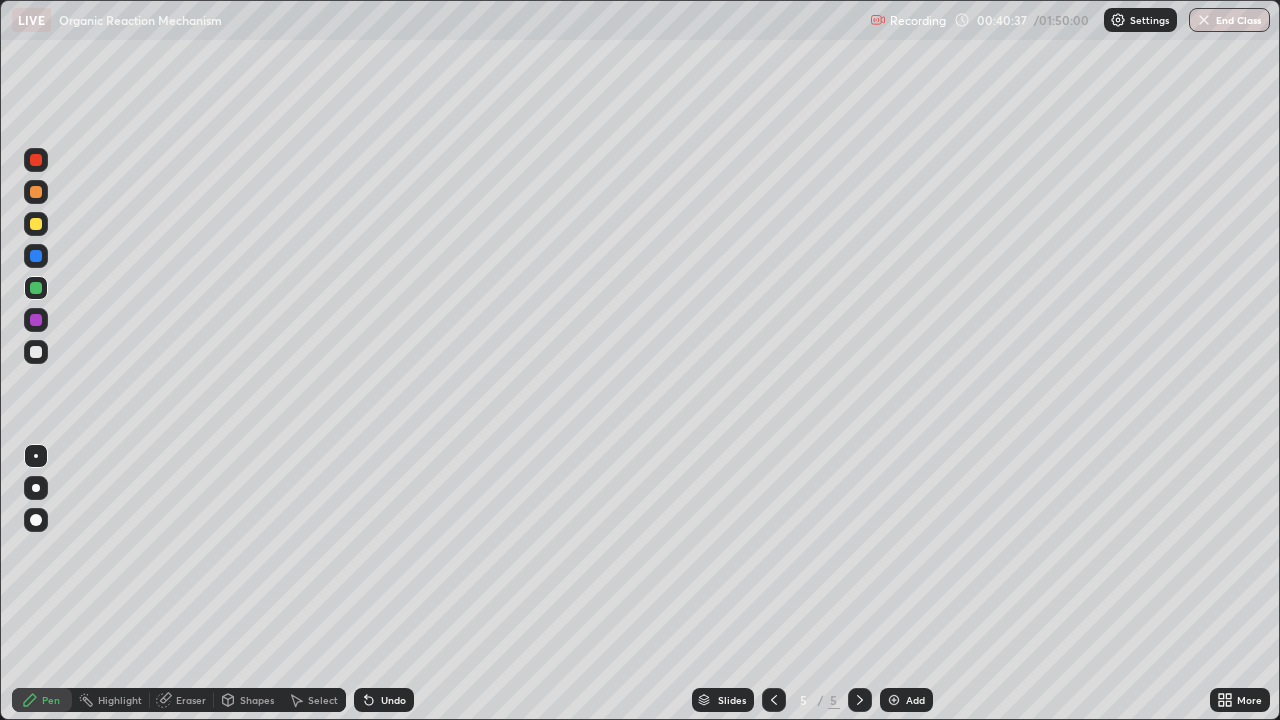 click at bounding box center [36, 288] 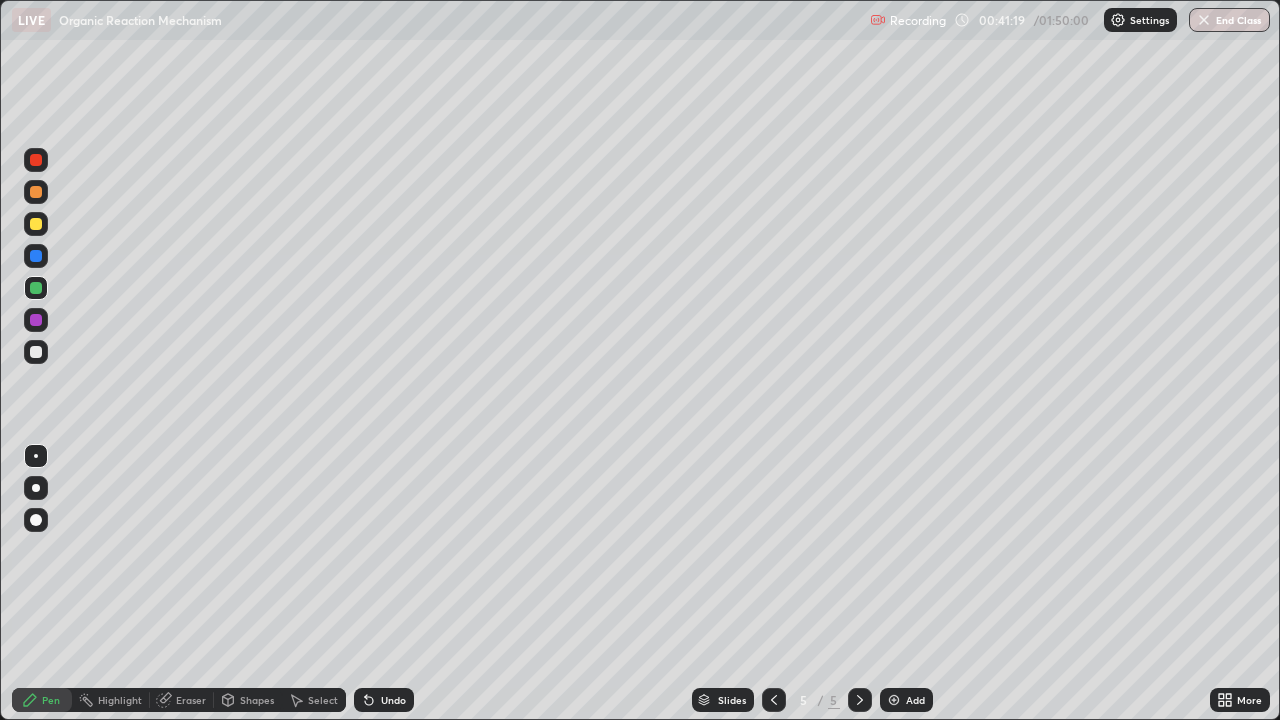 click at bounding box center (36, 192) 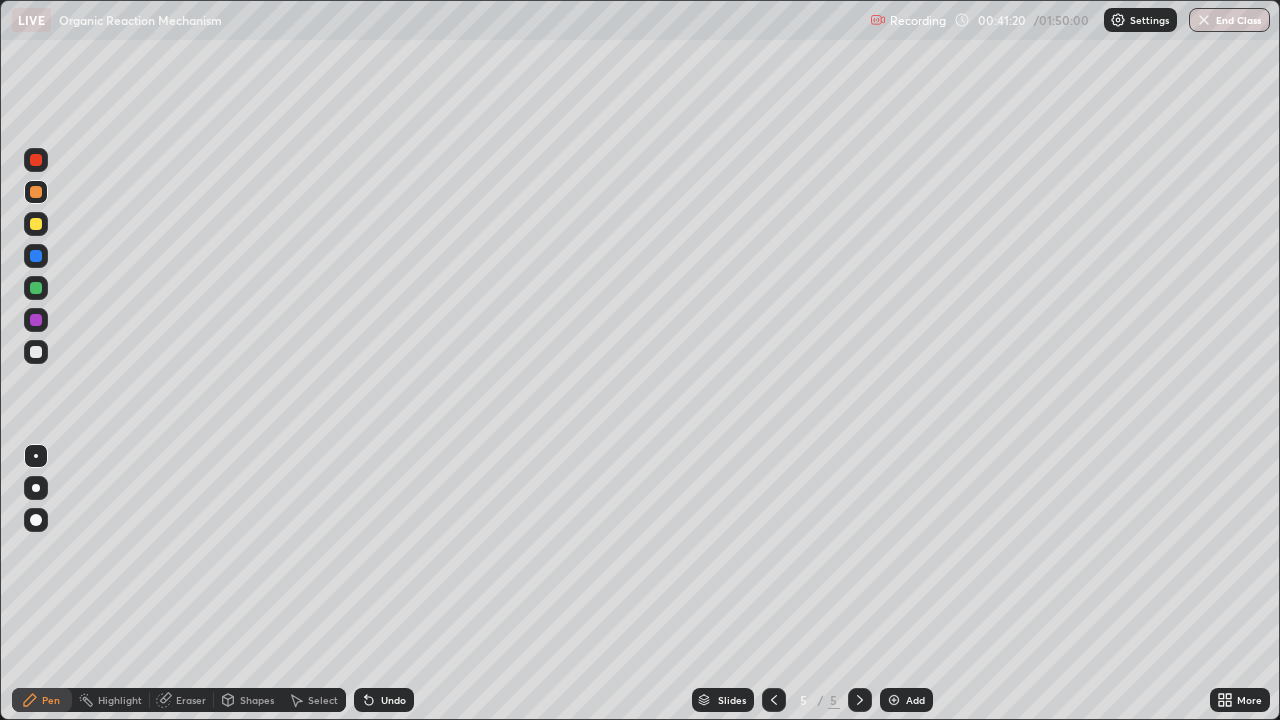 click at bounding box center [36, 192] 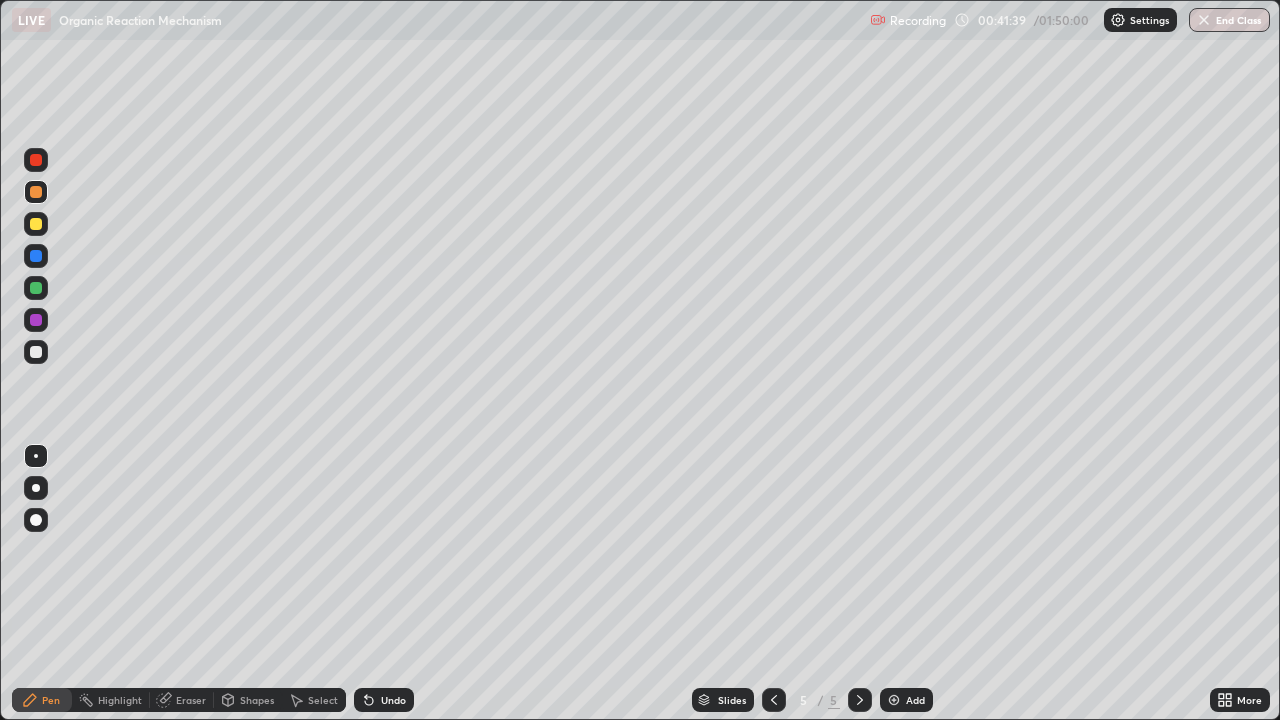 click at bounding box center (36, 352) 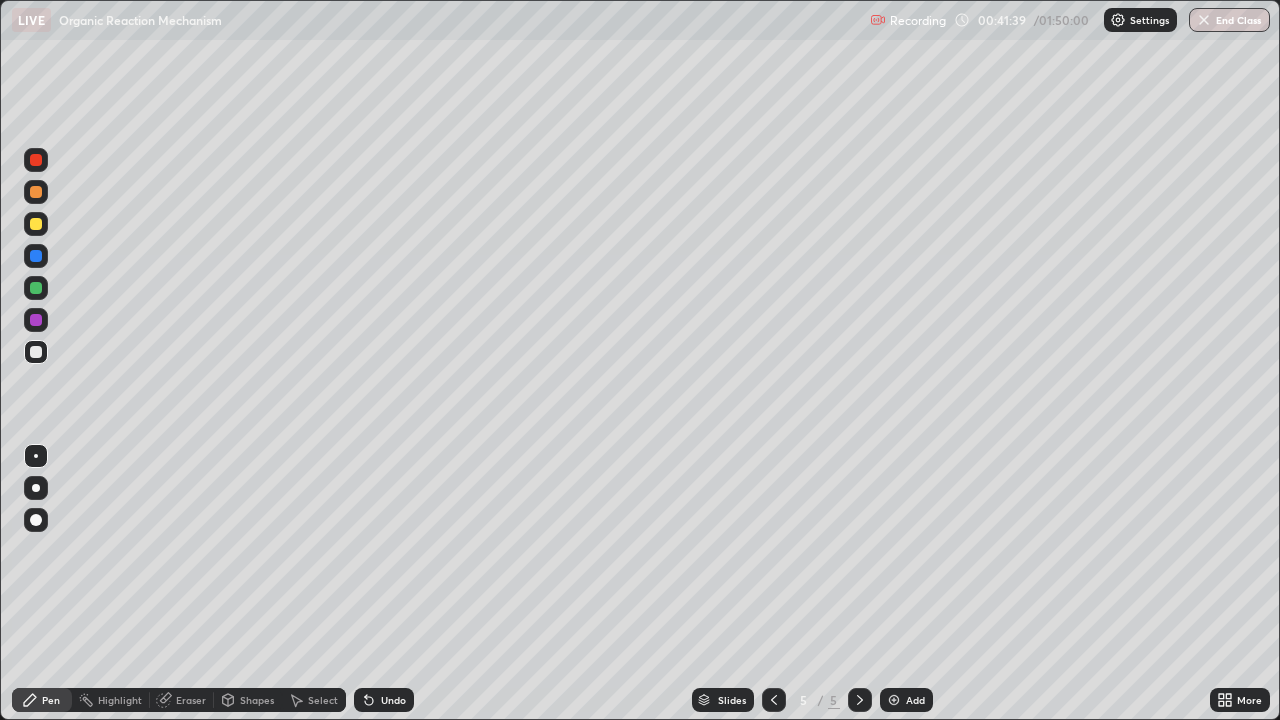 click at bounding box center [36, 352] 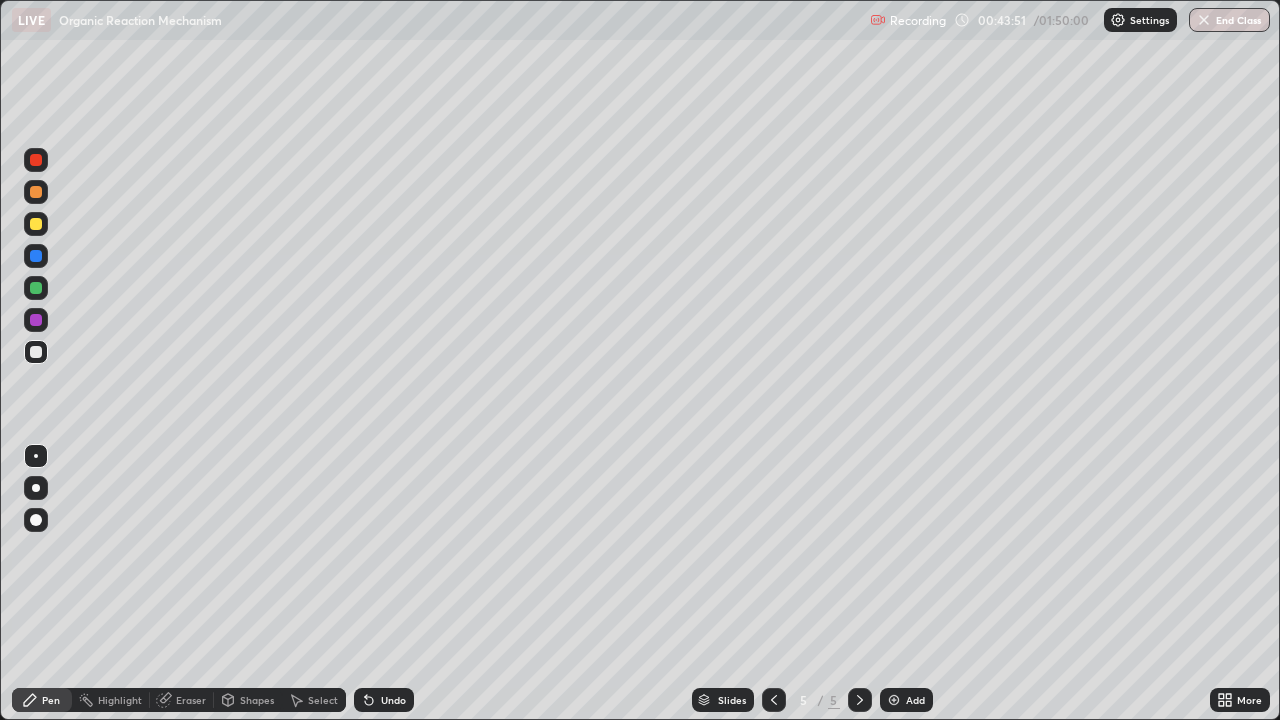 click at bounding box center (894, 700) 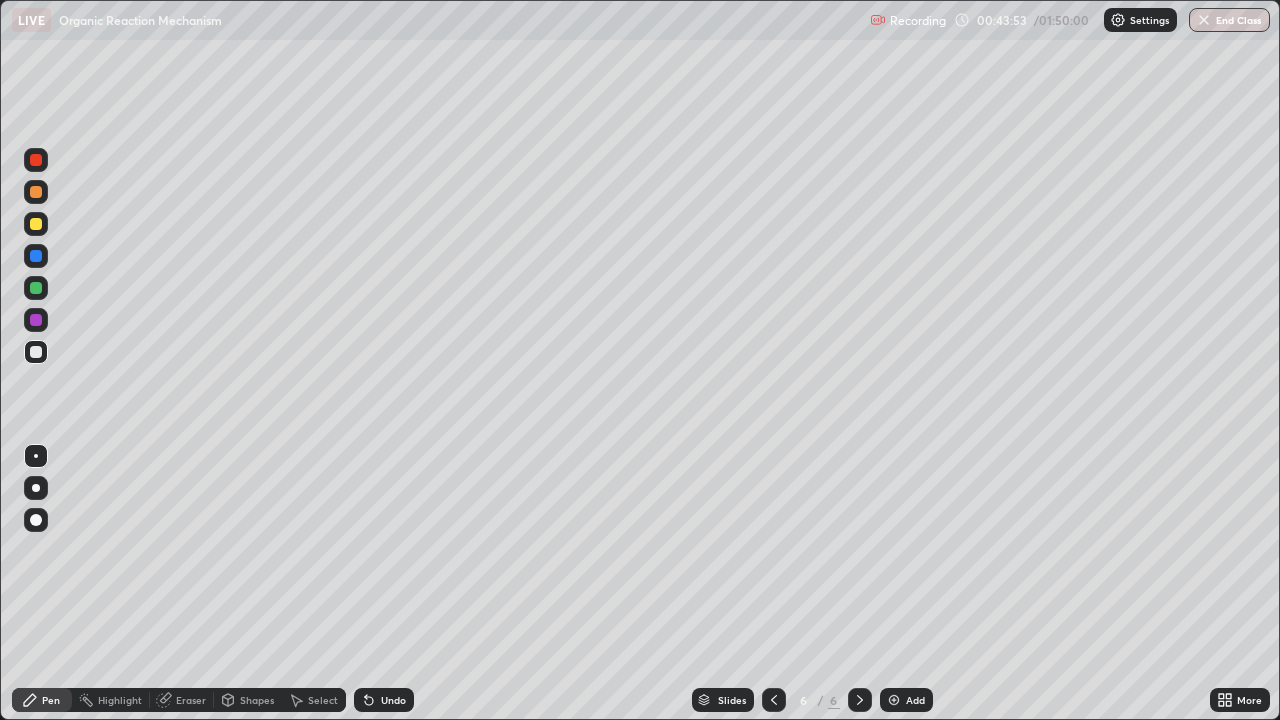 click at bounding box center [36, 288] 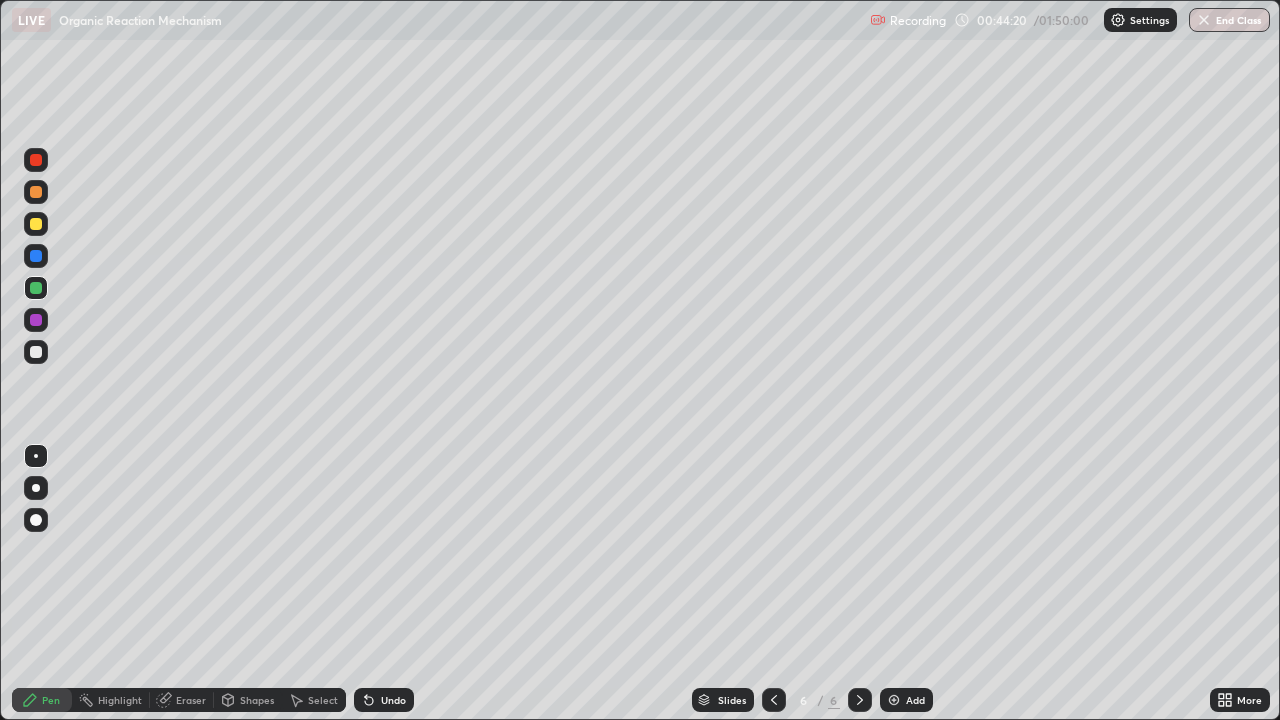 click at bounding box center (36, 352) 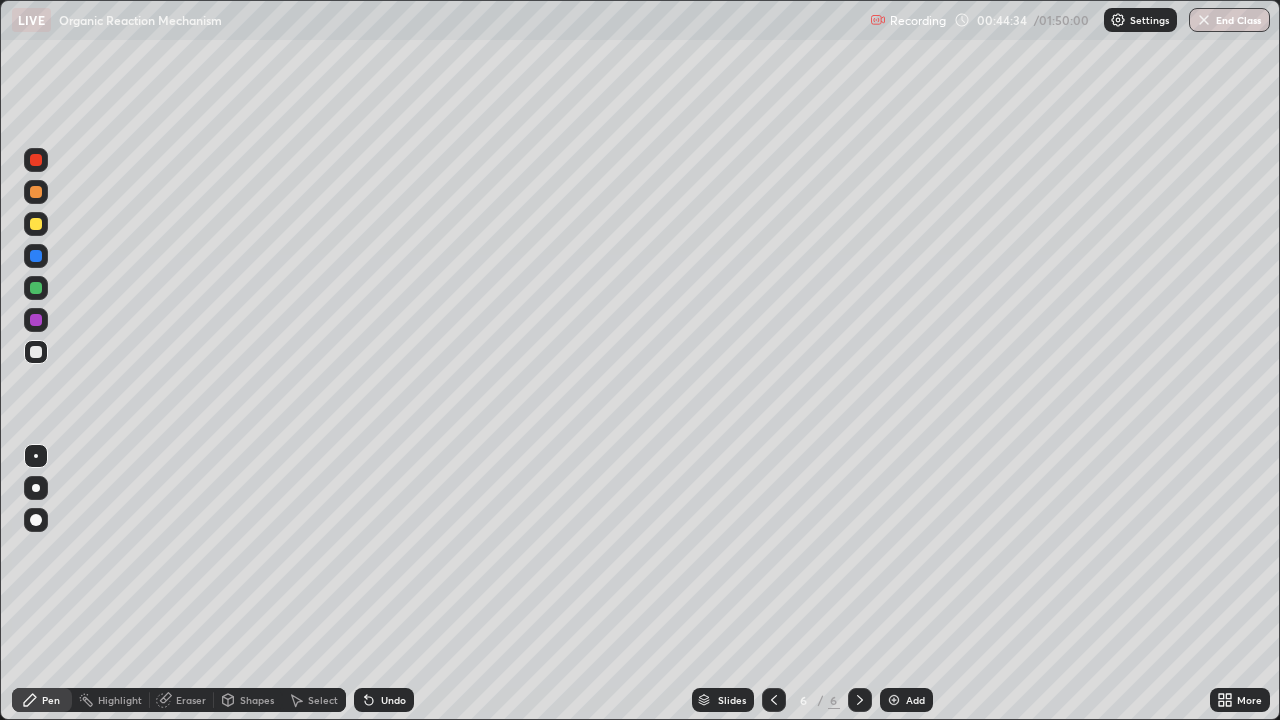 click at bounding box center (36, 224) 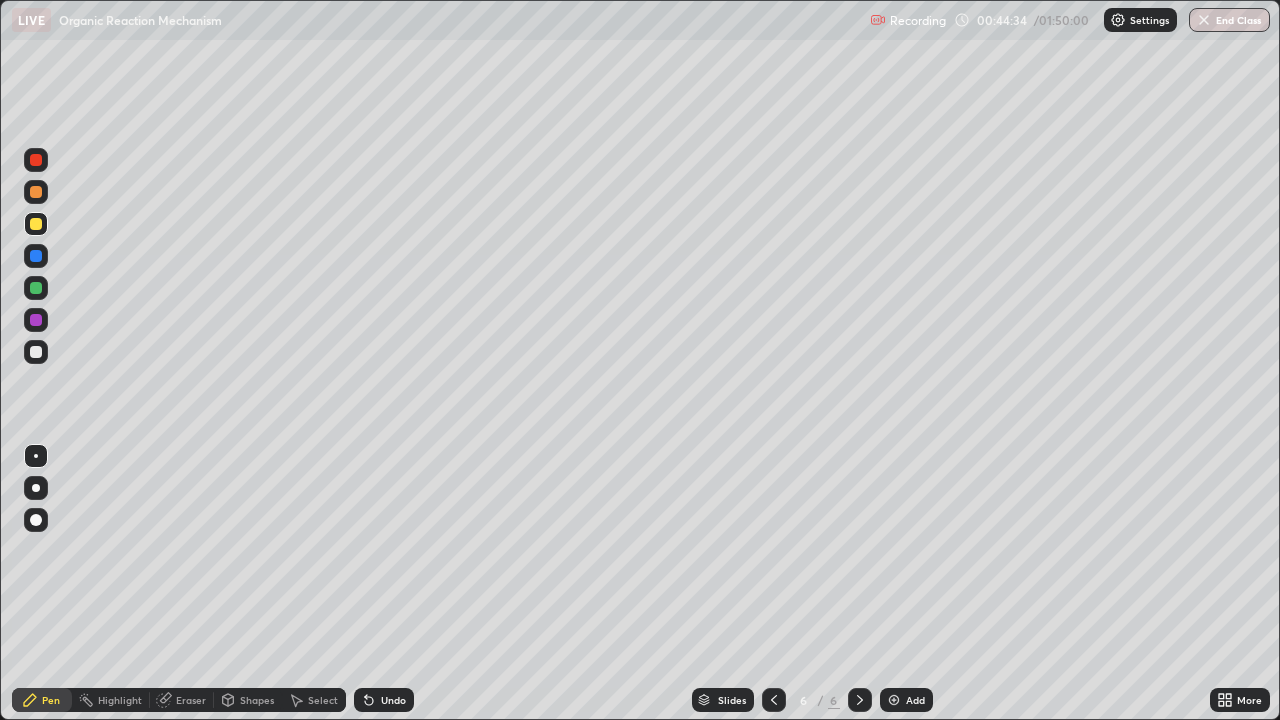 click at bounding box center (36, 224) 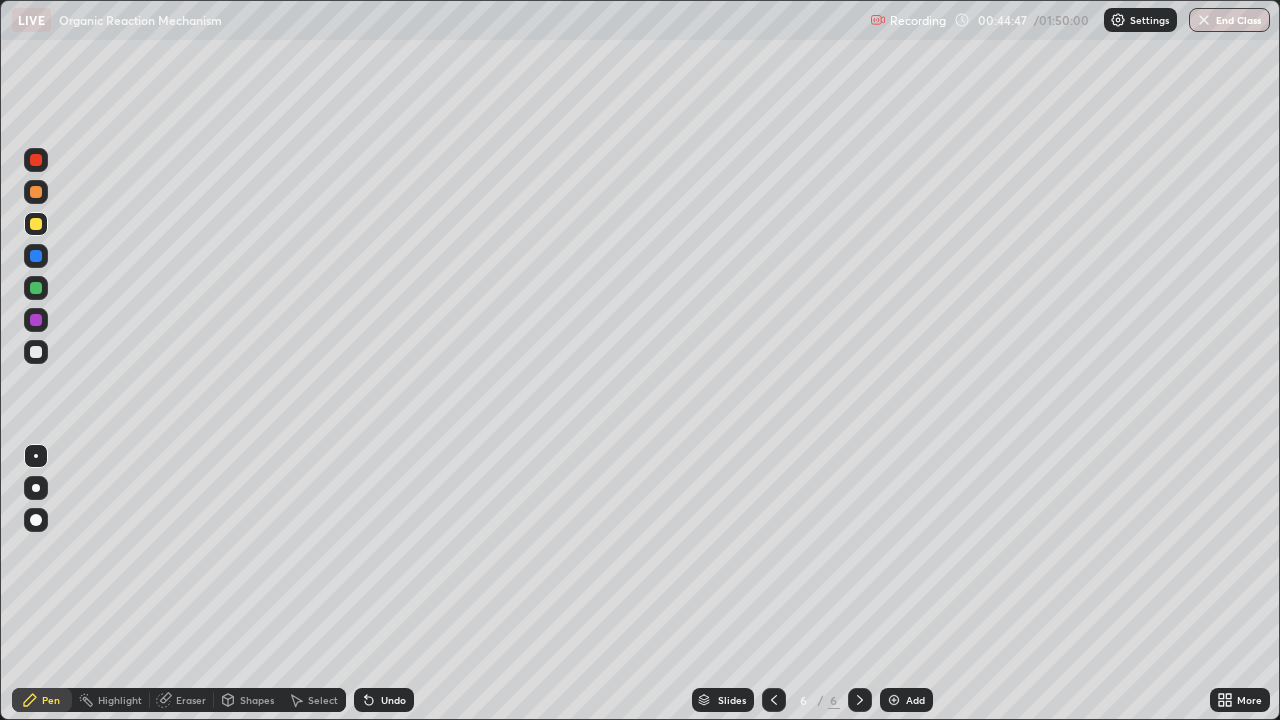 click at bounding box center (36, 288) 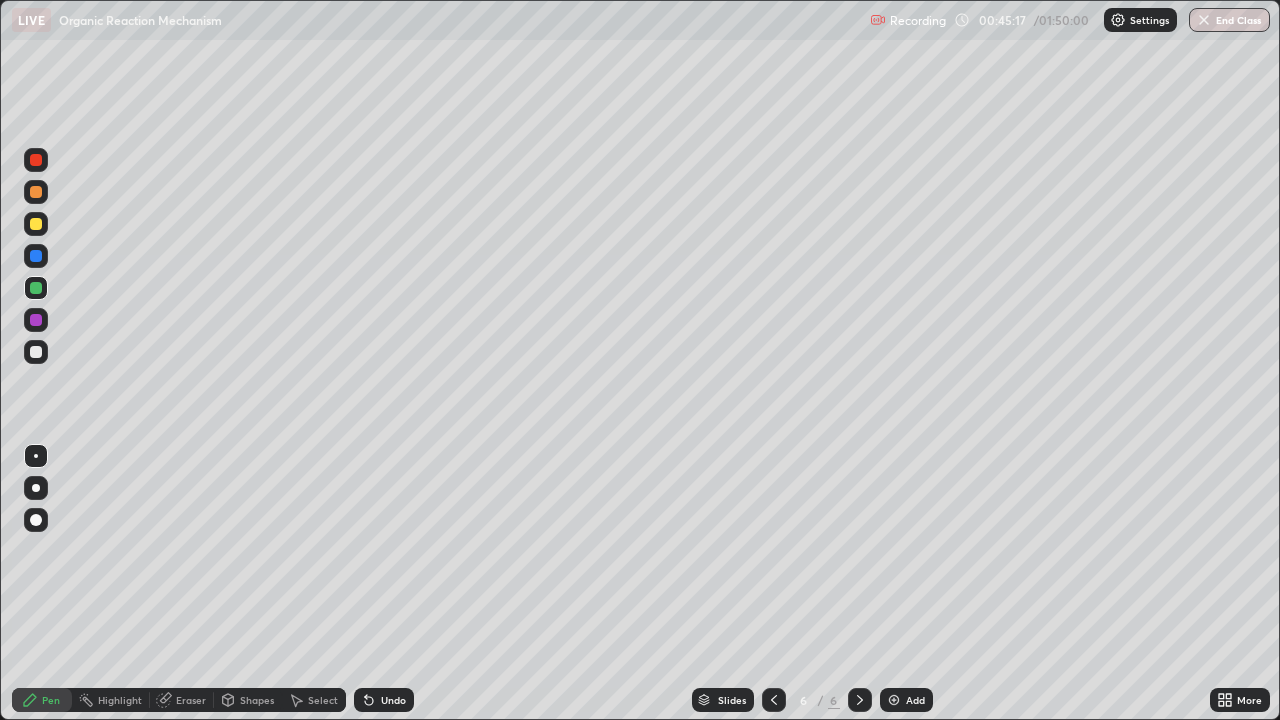 click at bounding box center [36, 224] 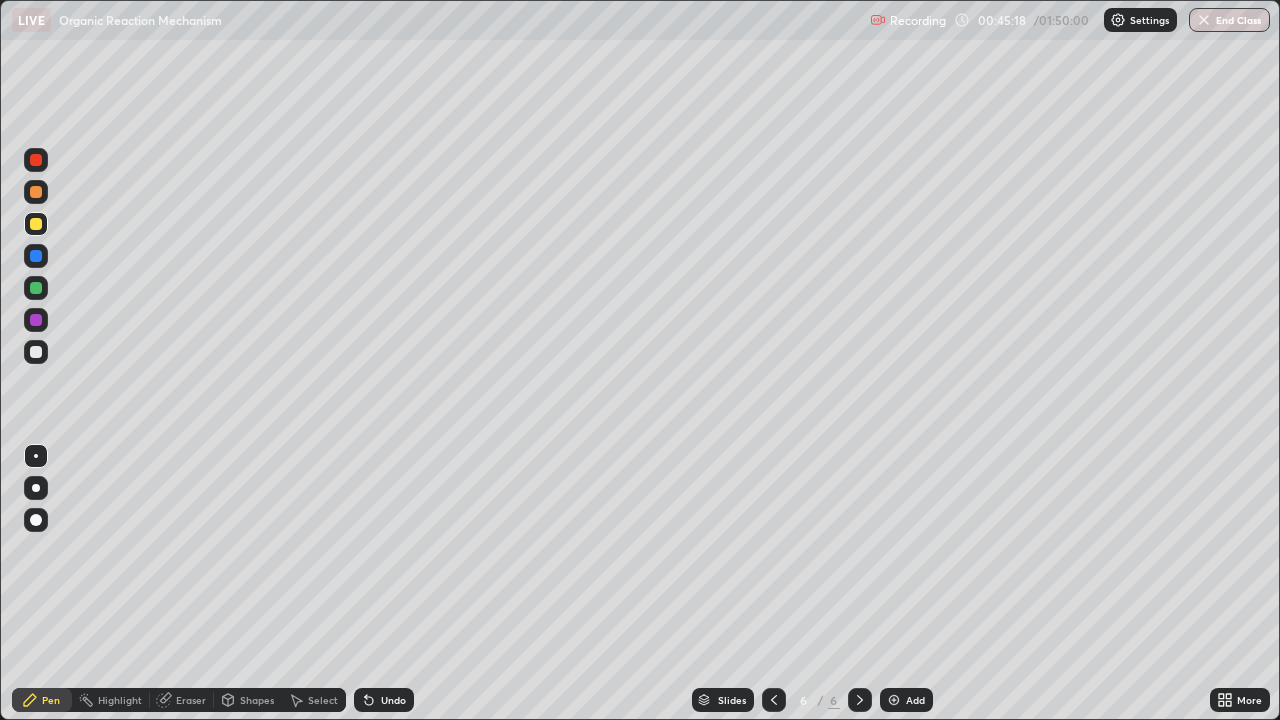 click at bounding box center [36, 224] 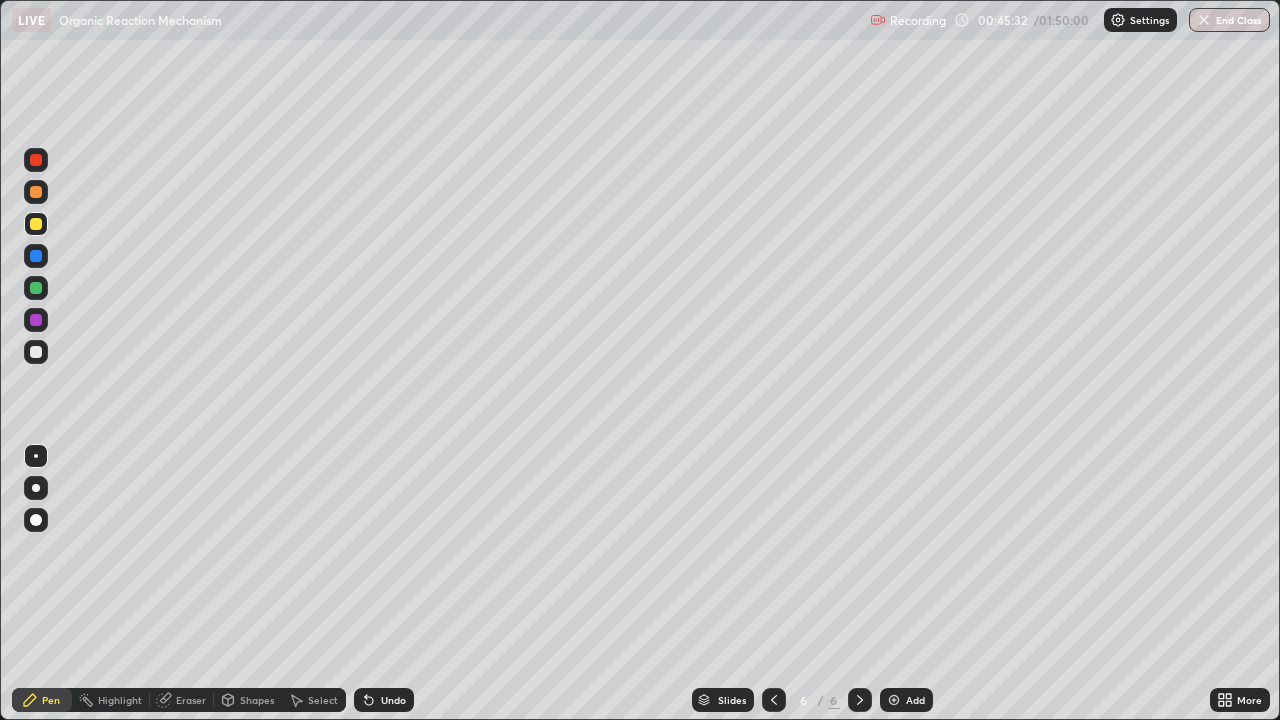 click at bounding box center (36, 288) 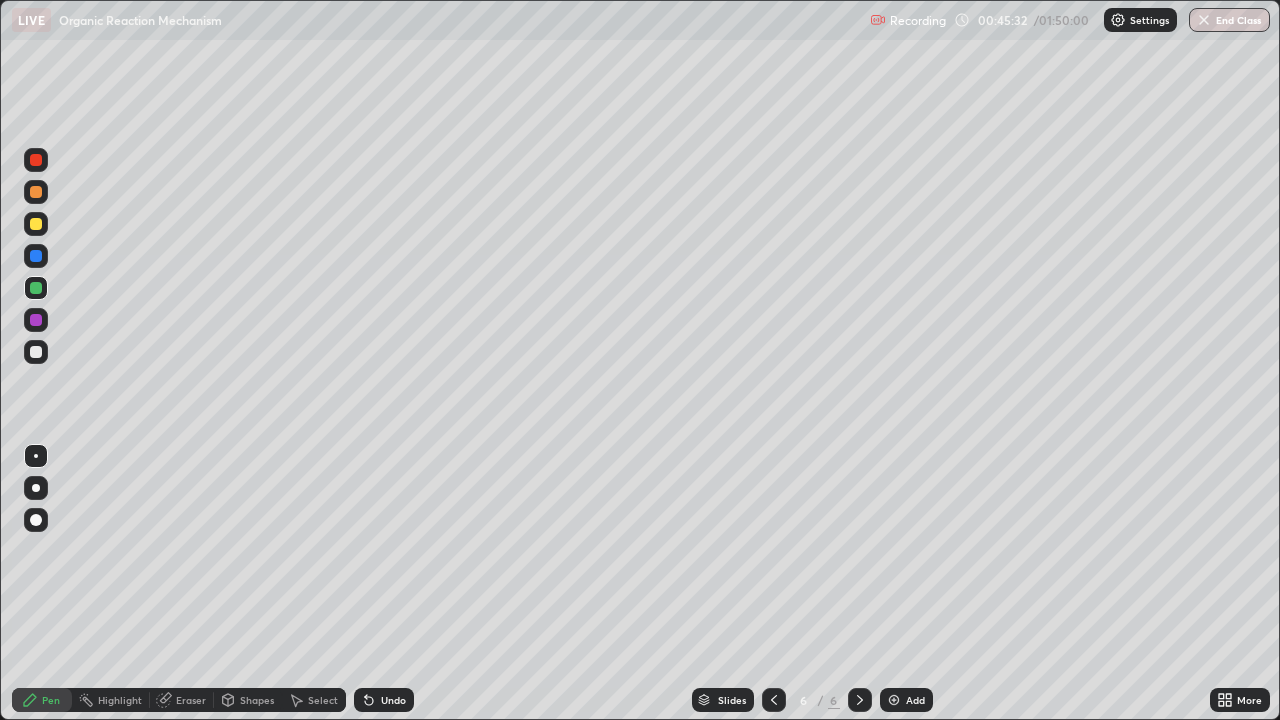 click at bounding box center [36, 288] 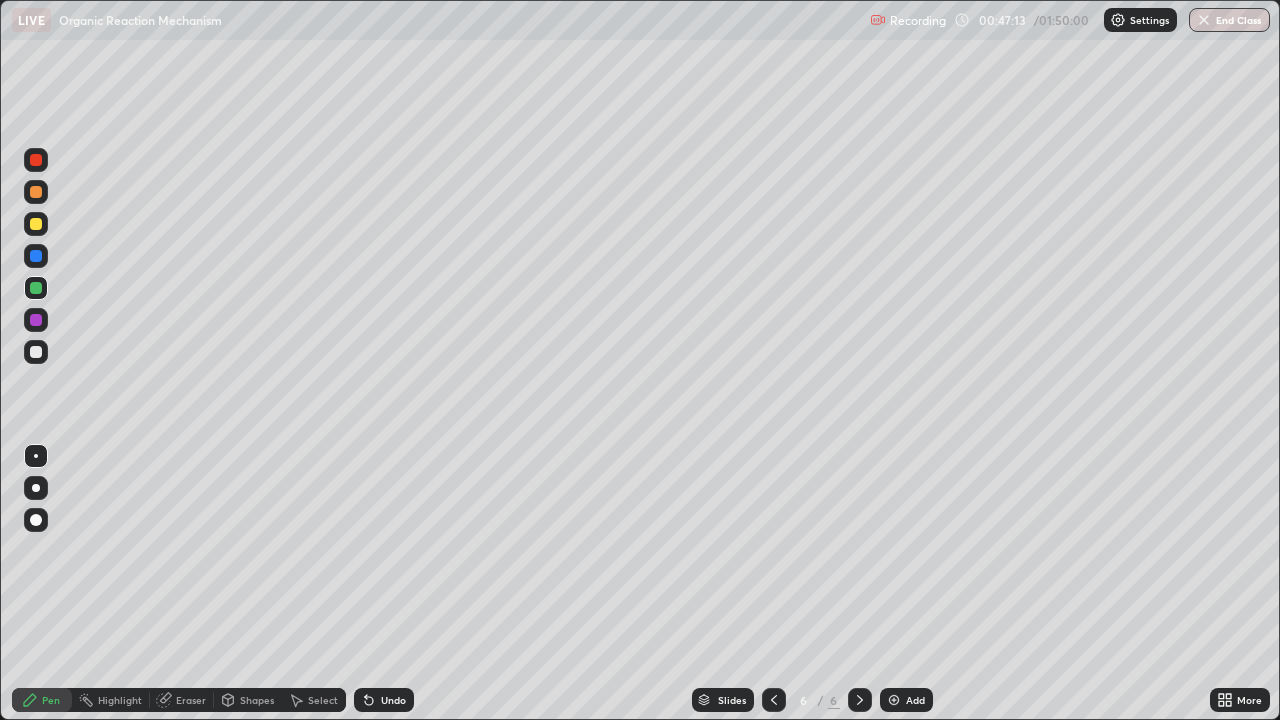 click at bounding box center [36, 320] 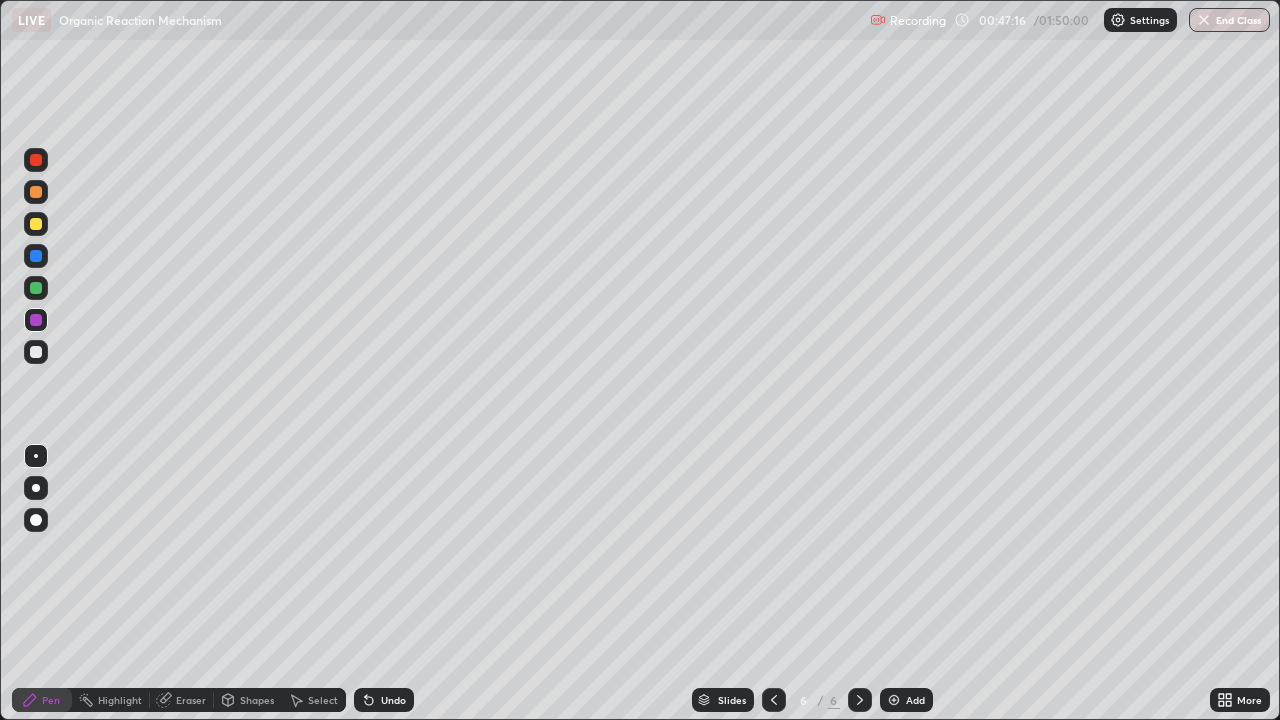 click at bounding box center [36, 352] 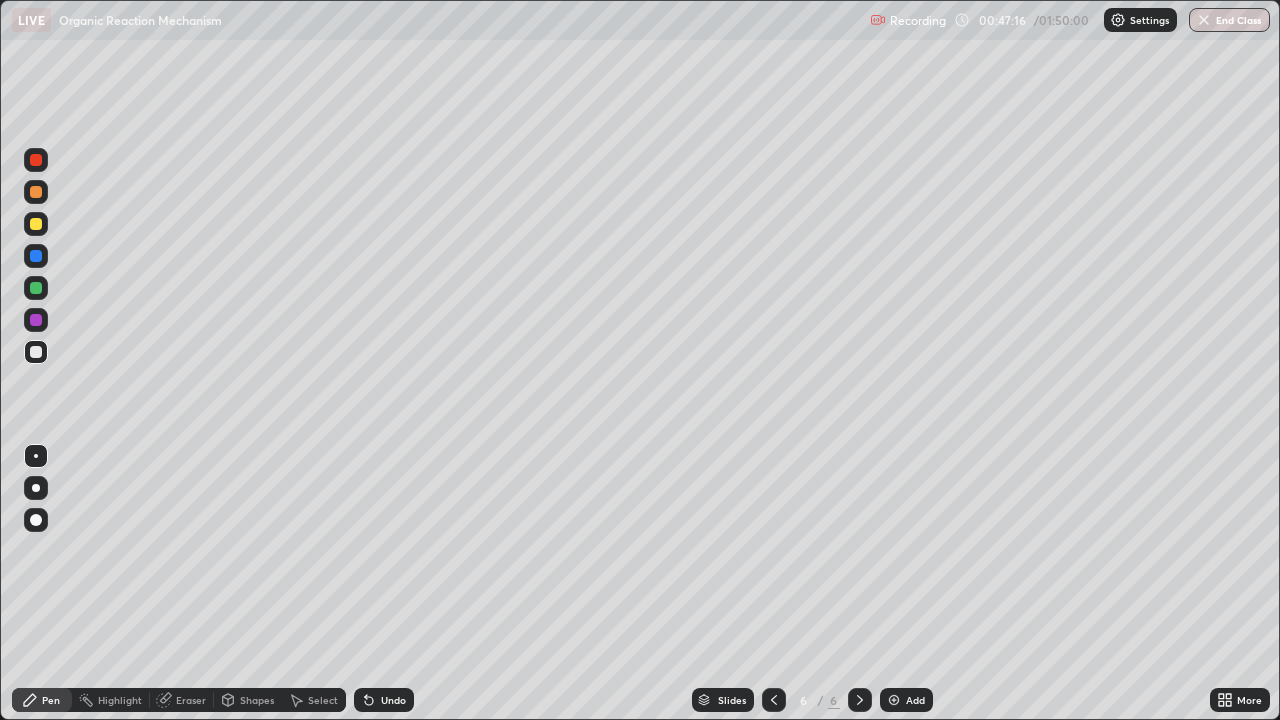 click at bounding box center (36, 352) 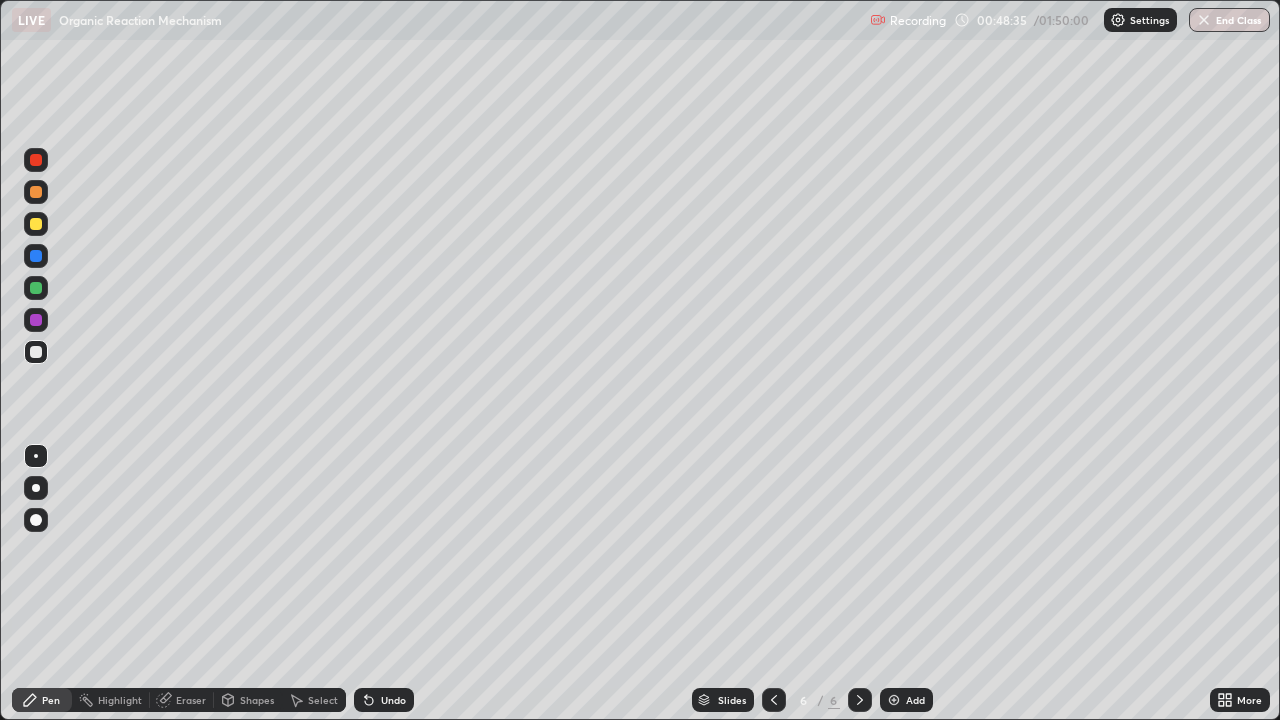 click at bounding box center (36, 352) 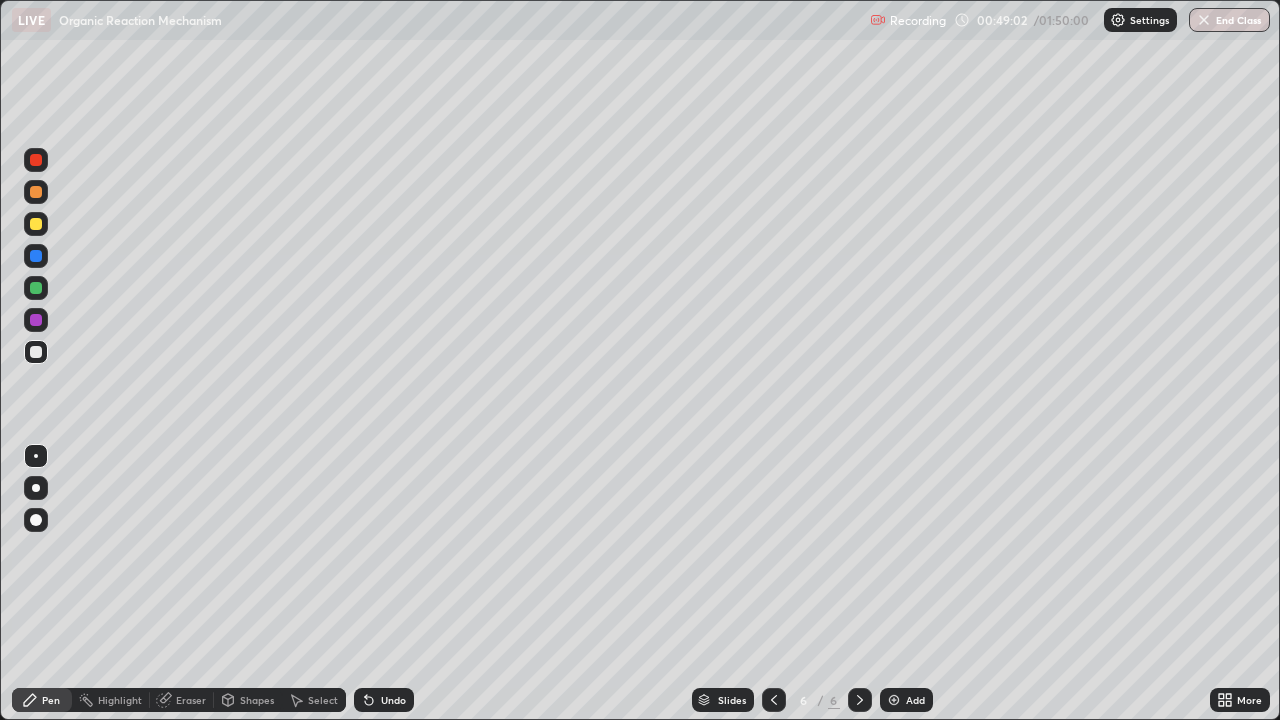 click 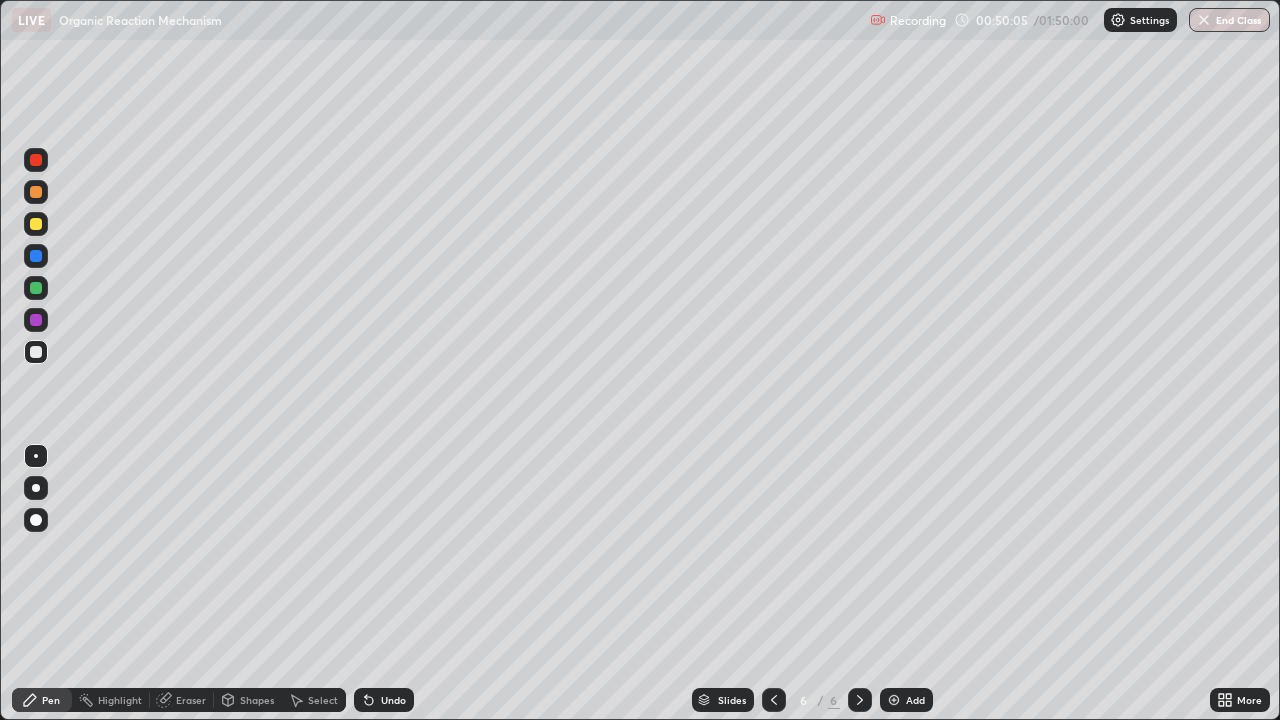 click at bounding box center [36, 192] 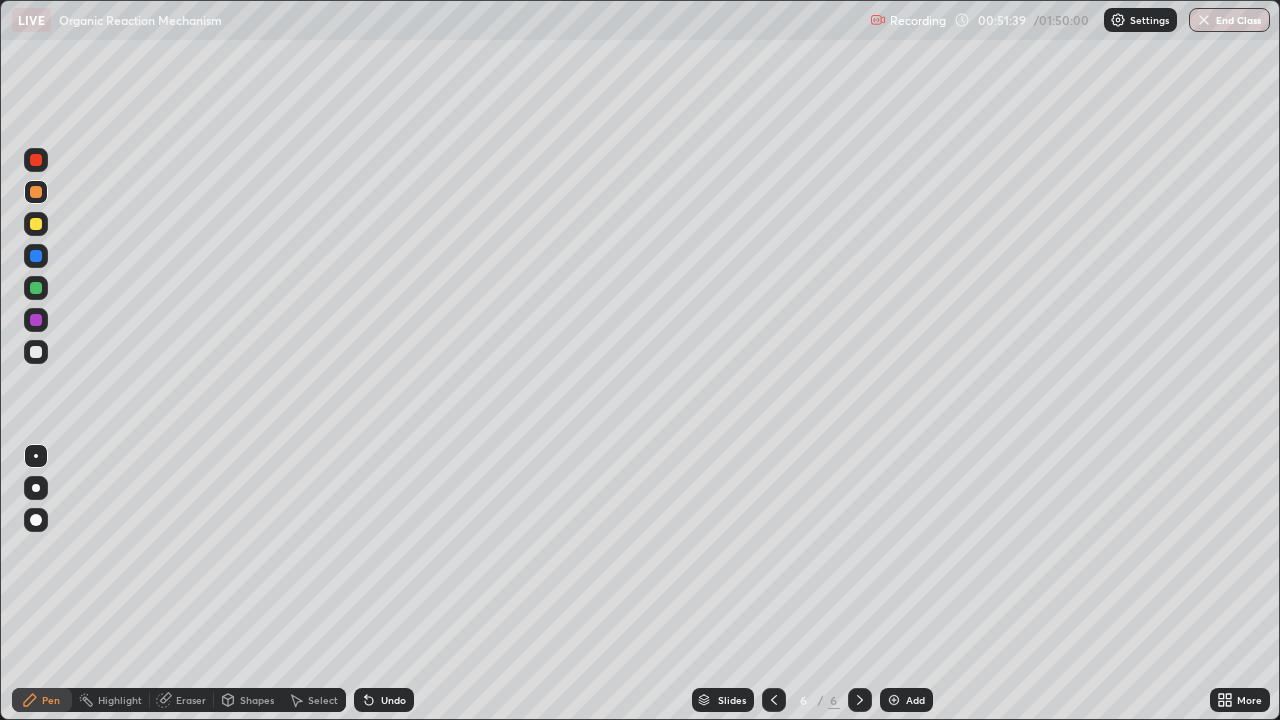 click at bounding box center (860, 700) 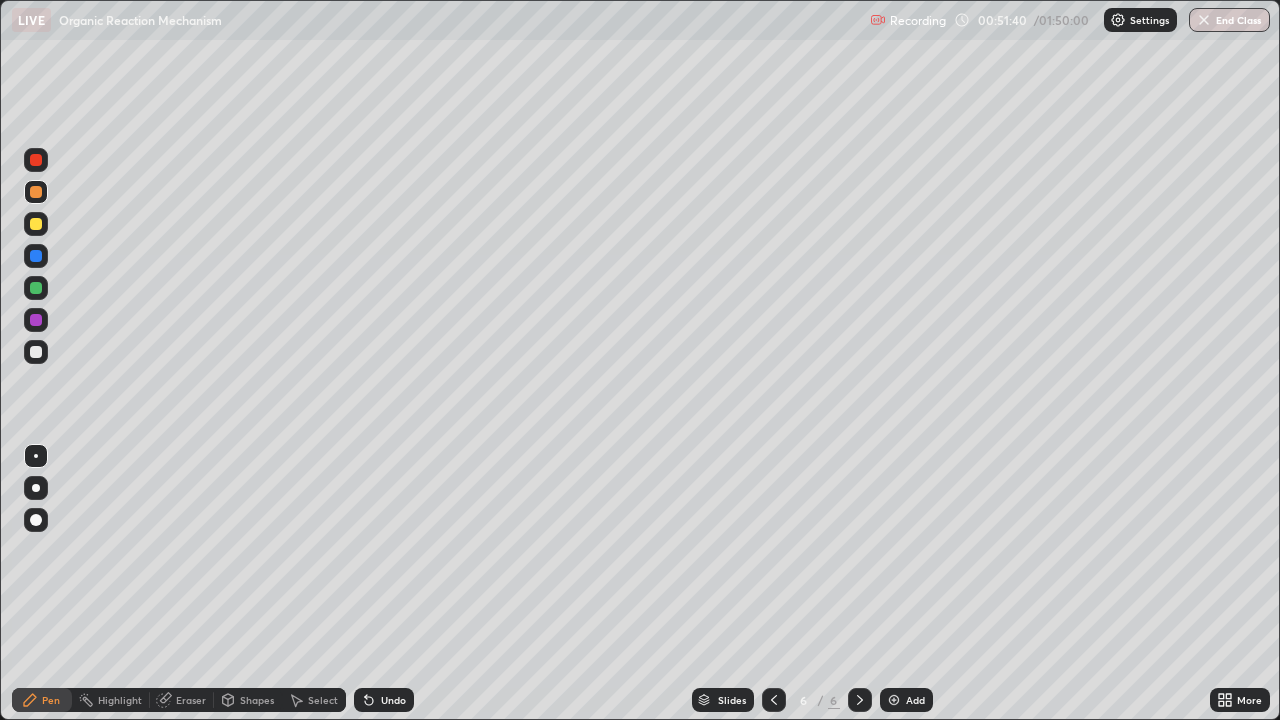 click at bounding box center (894, 700) 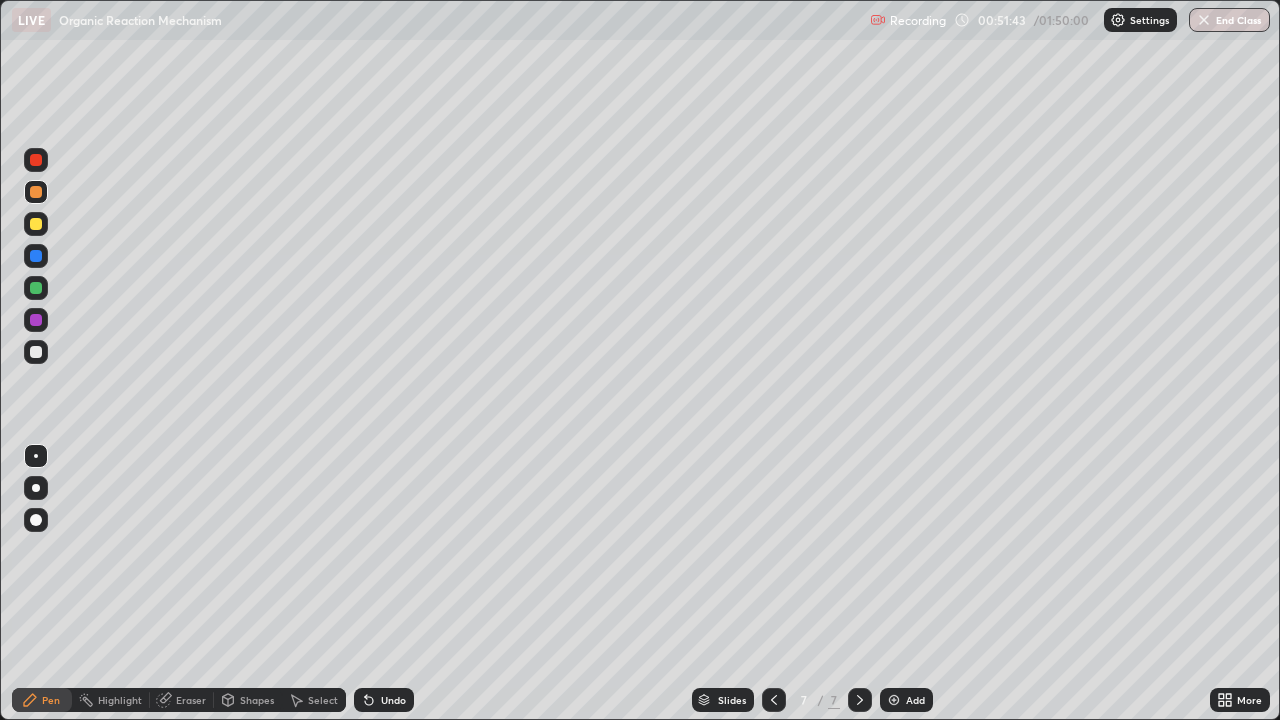 click at bounding box center (36, 224) 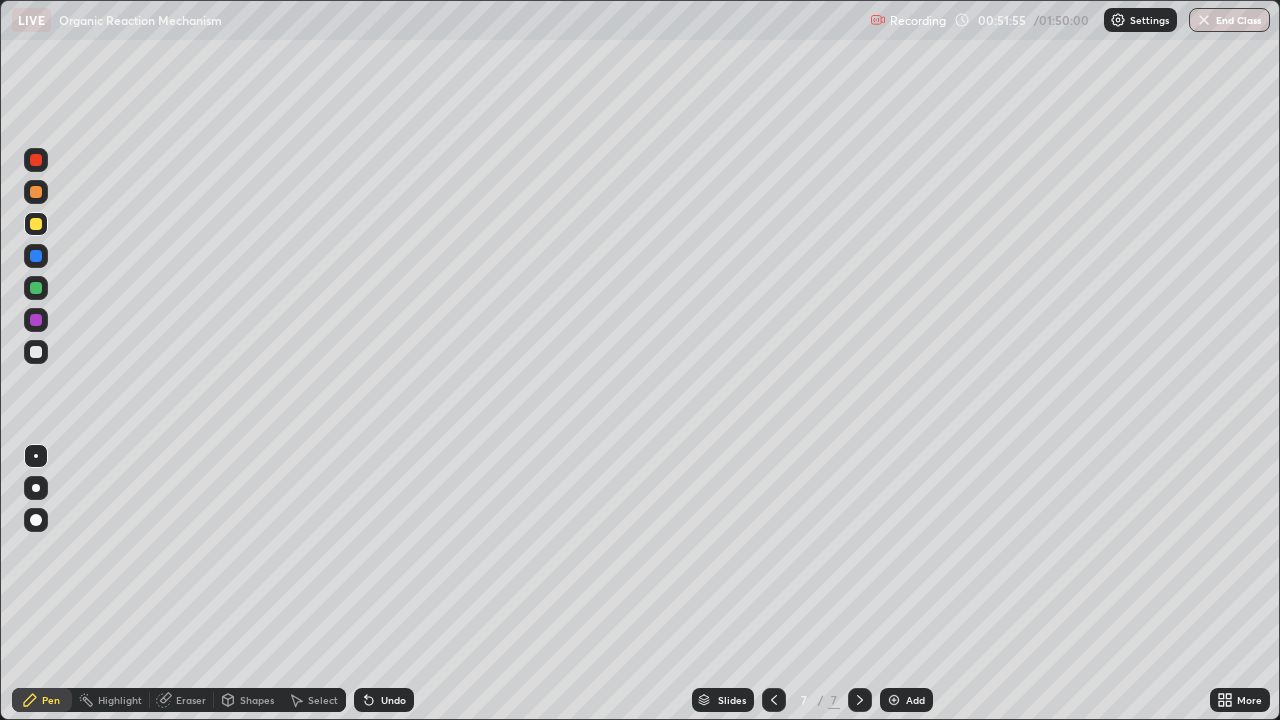click at bounding box center [36, 256] 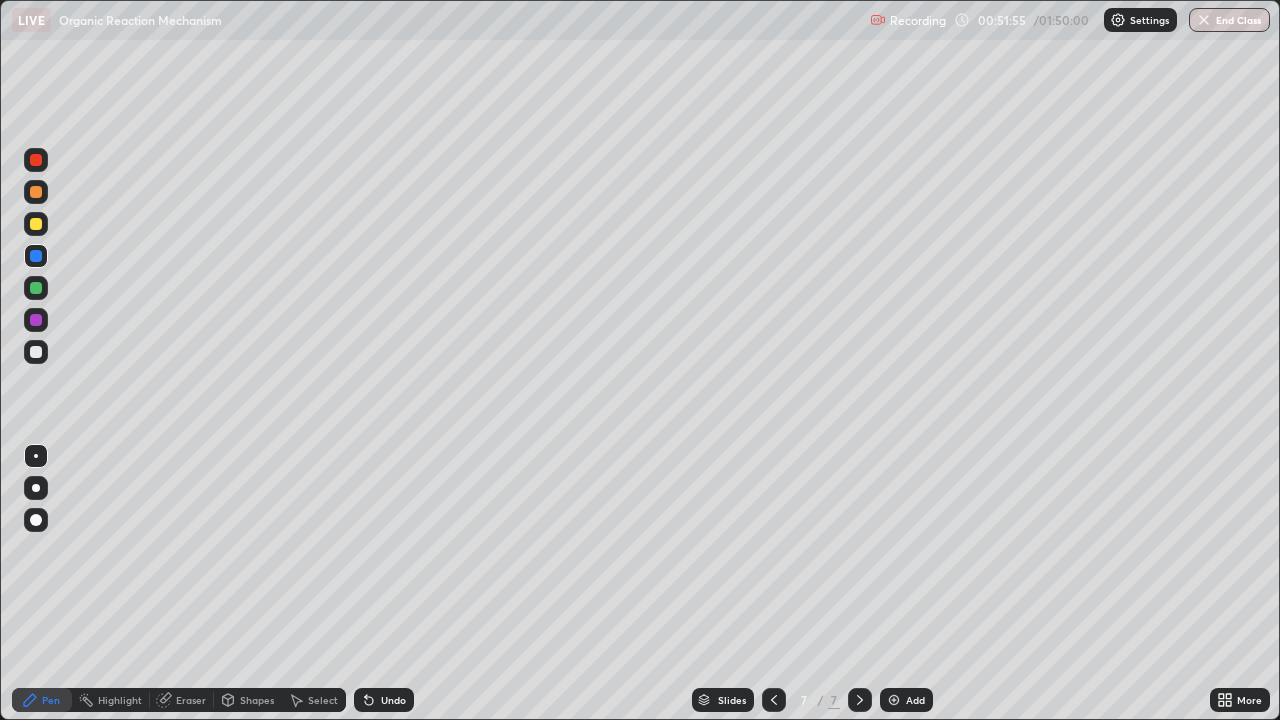 click at bounding box center [36, 256] 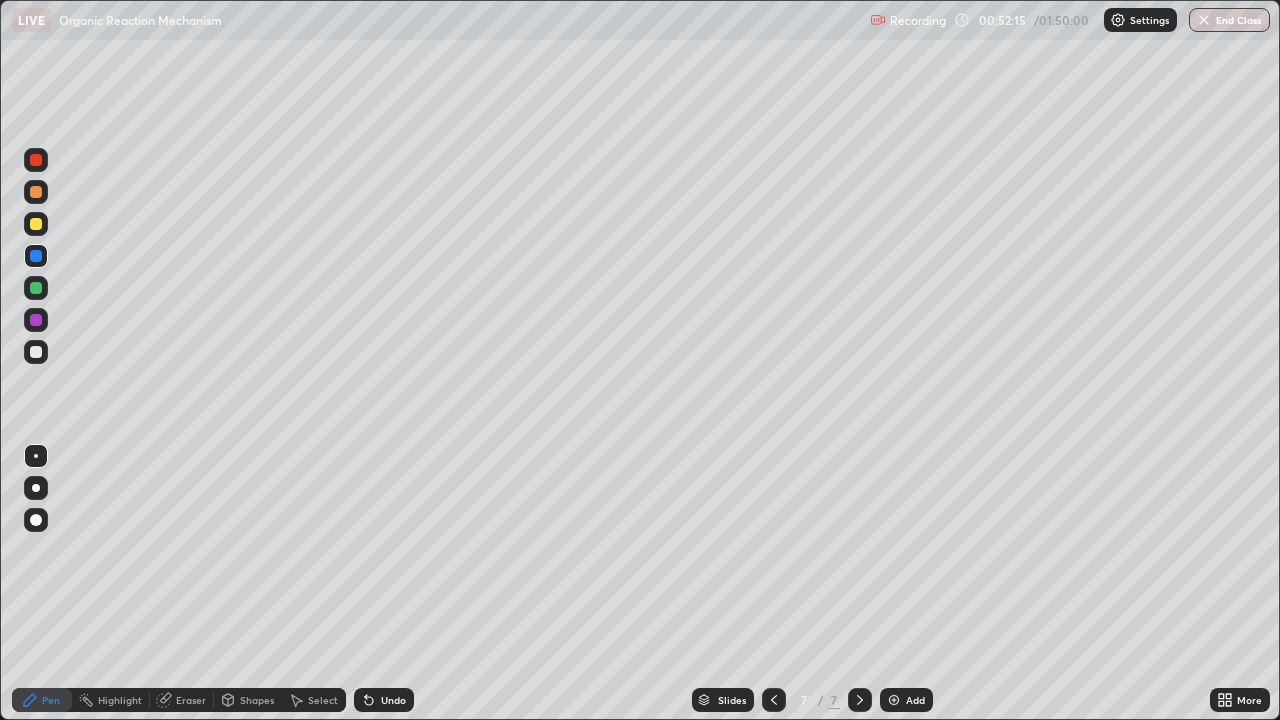 click at bounding box center [36, 320] 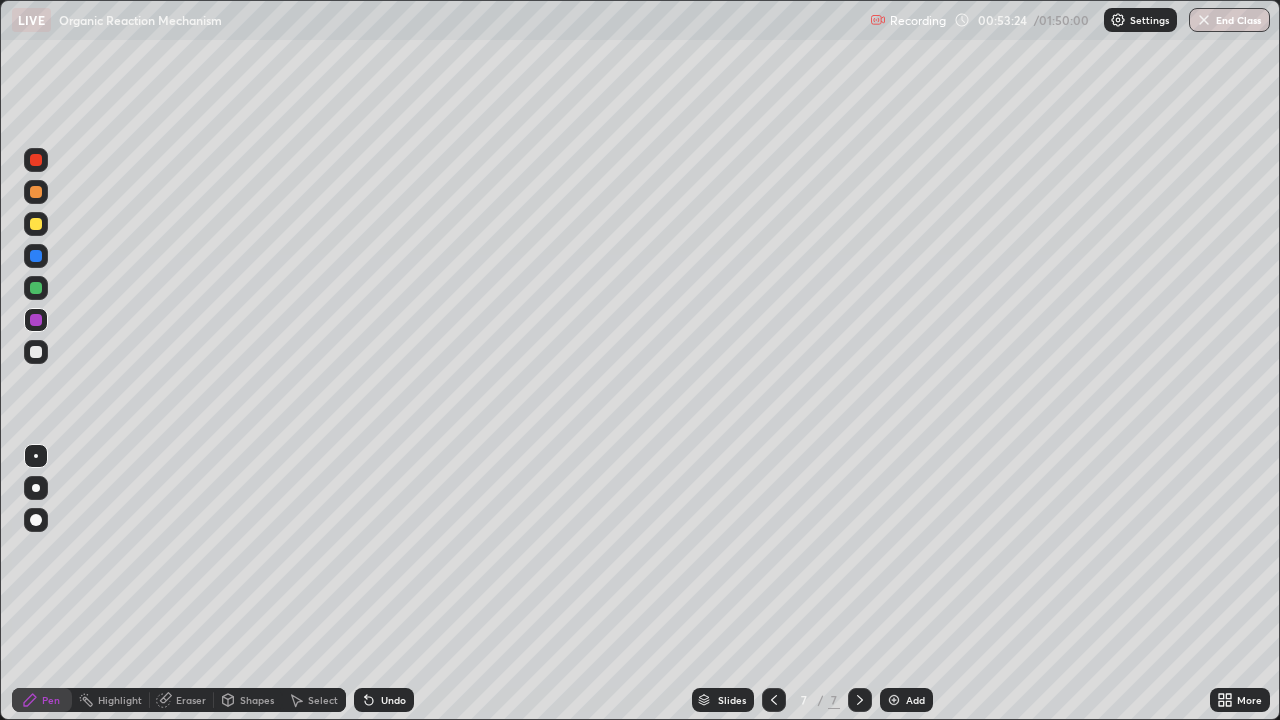 click at bounding box center [36, 192] 